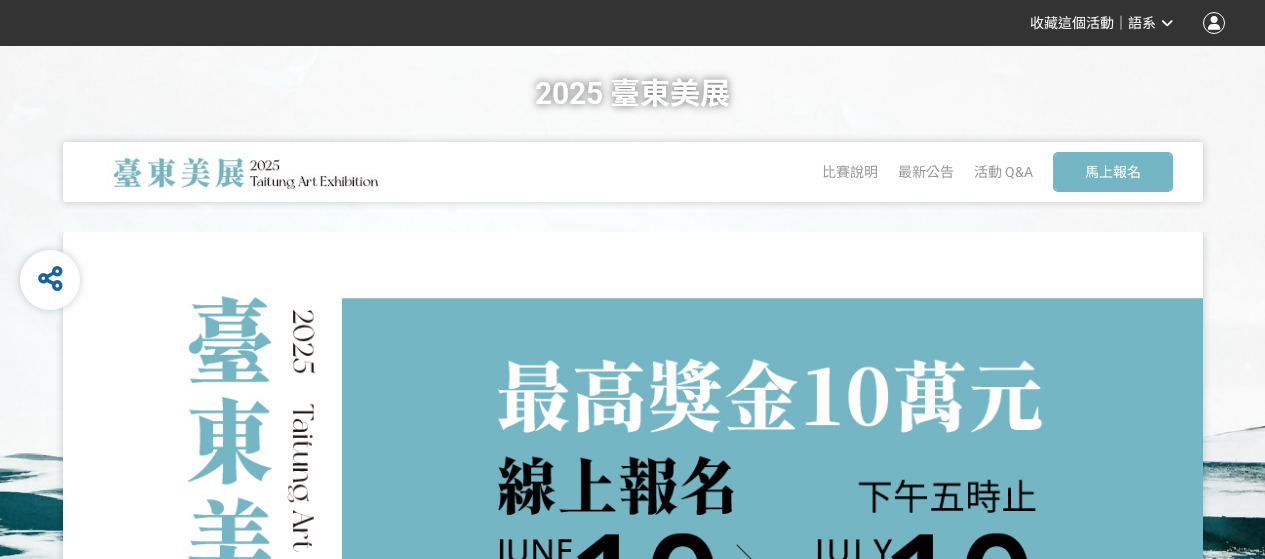 scroll, scrollTop: 0, scrollLeft: 0, axis: both 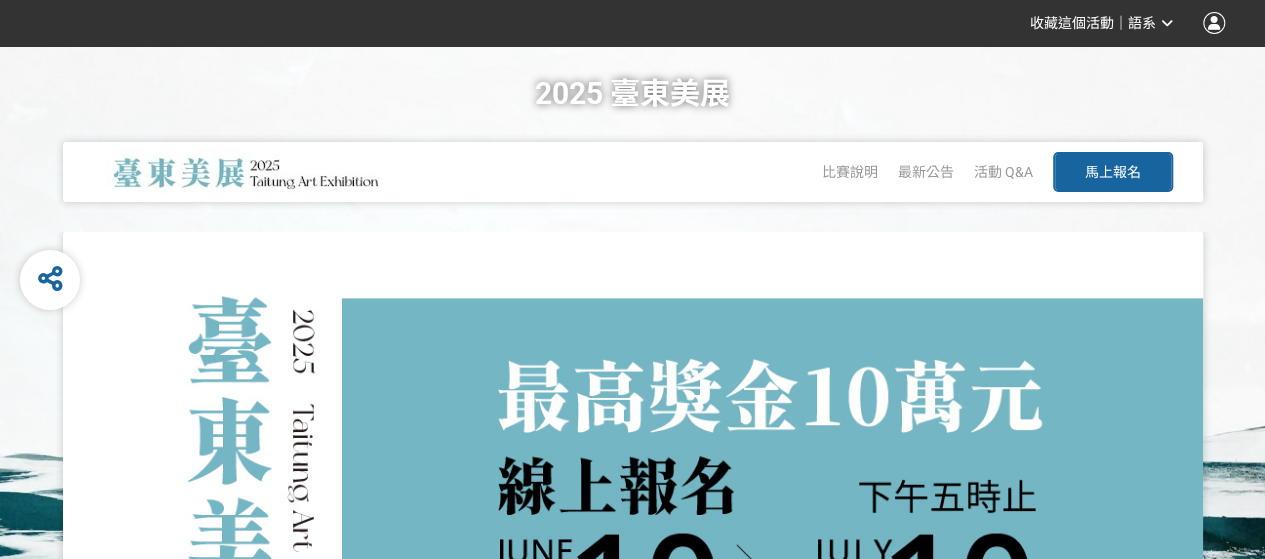 click on "馬上報名" at bounding box center [1113, 172] 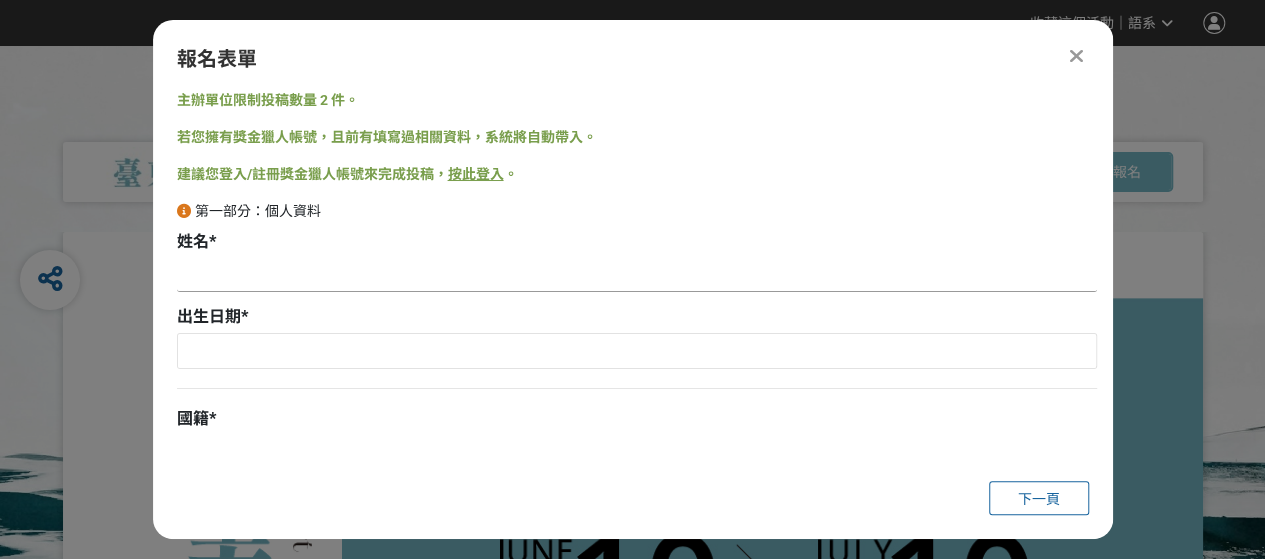click at bounding box center (637, 275) 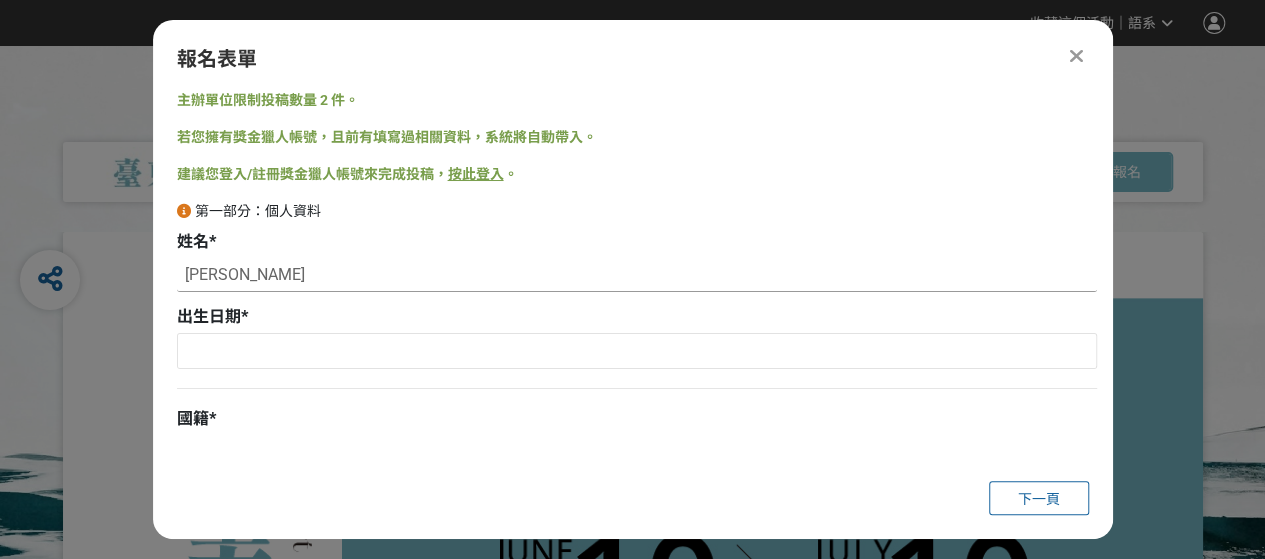 type on "[PERSON_NAME]" 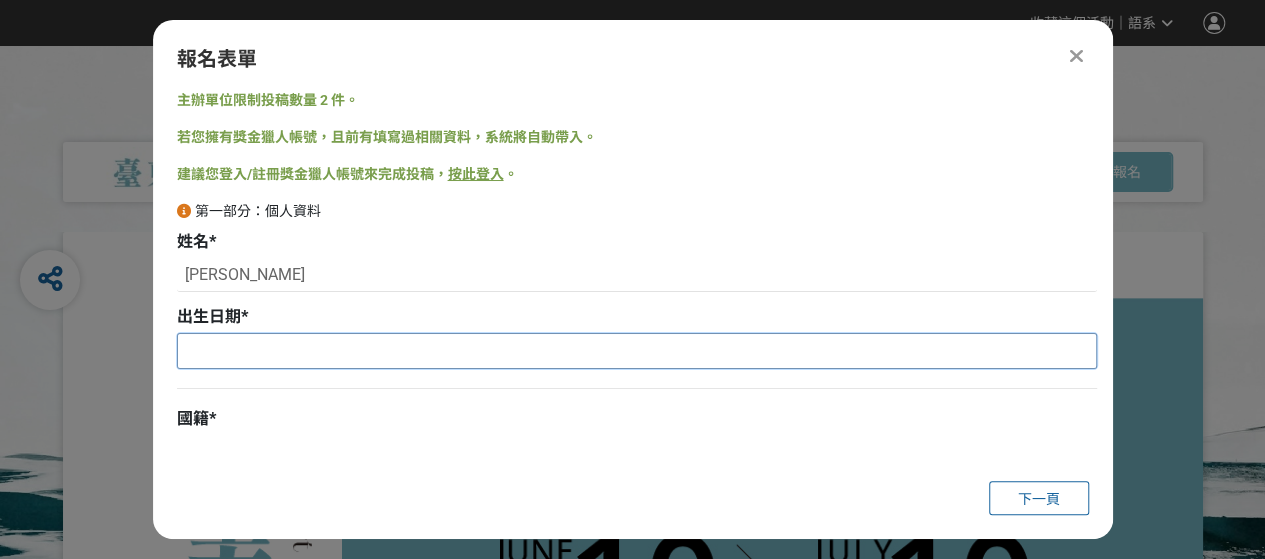 click at bounding box center (637, 351) 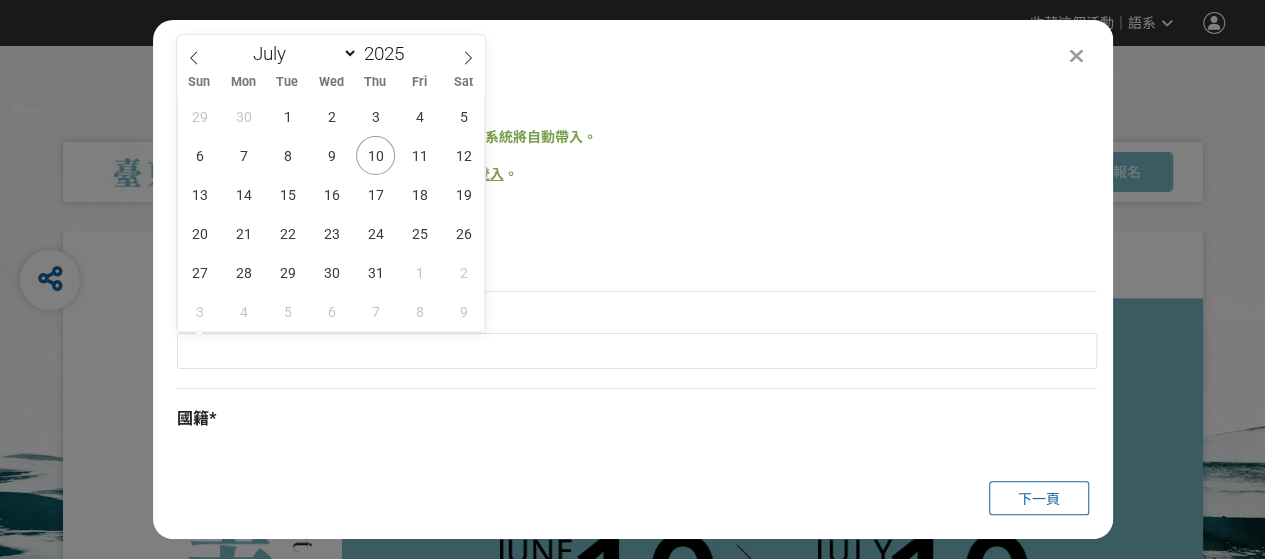 click on "姓名 *" at bounding box center [637, 242] 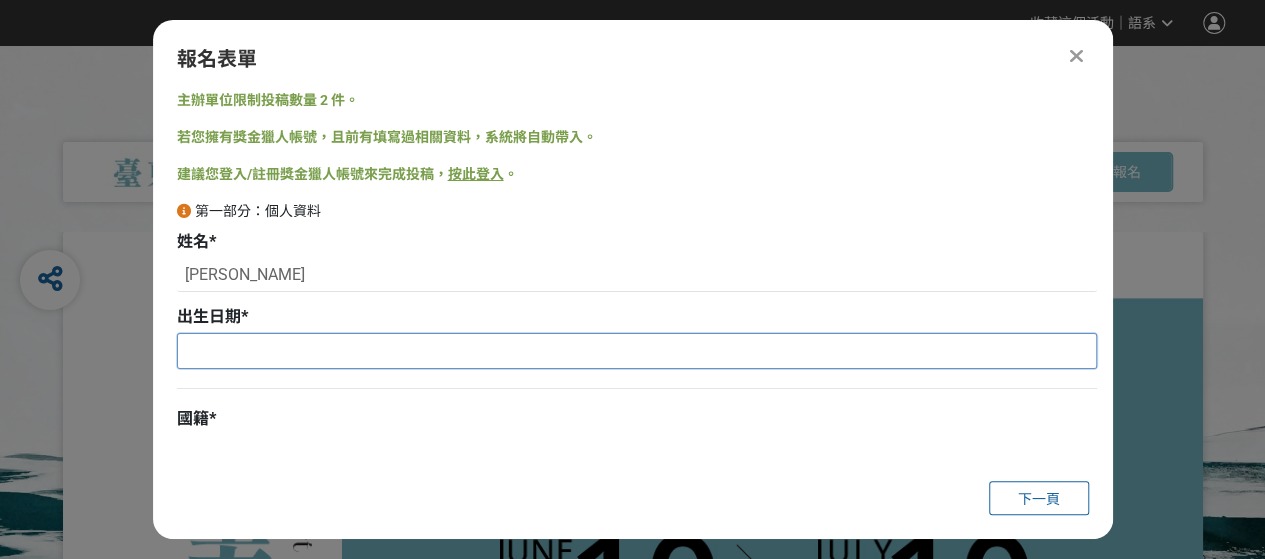 click at bounding box center [637, 351] 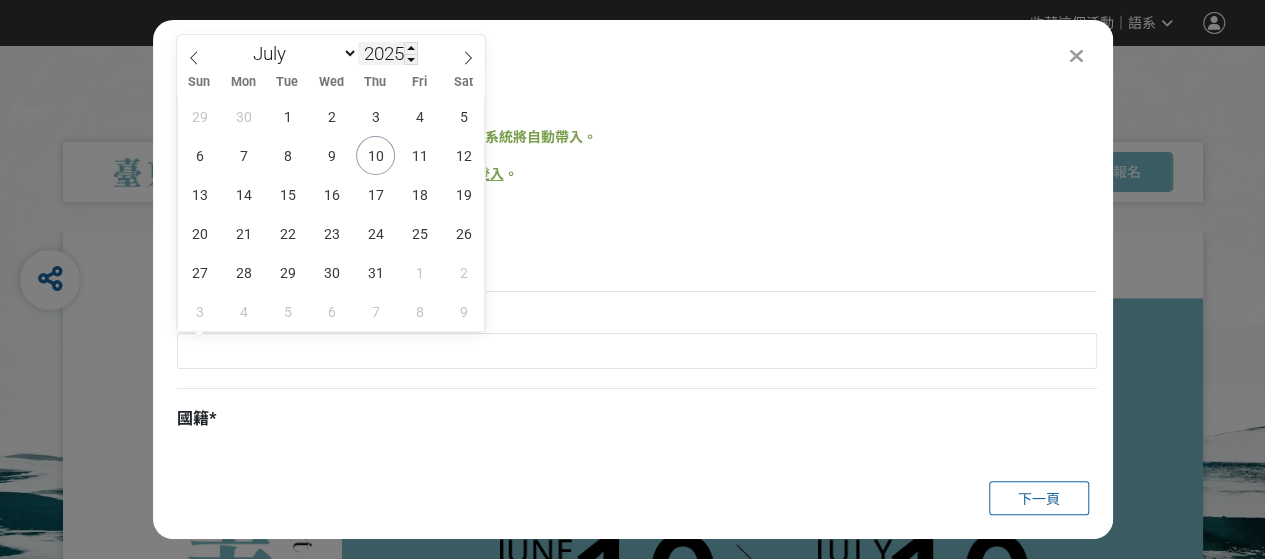 click on "2025" at bounding box center (388, 53) 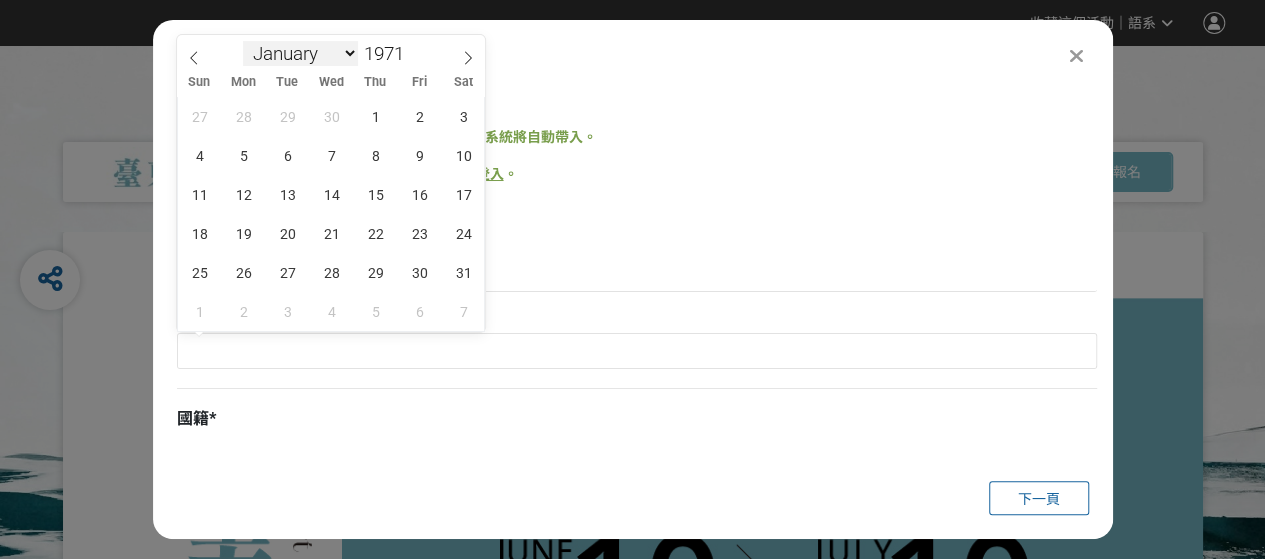 type on "1971" 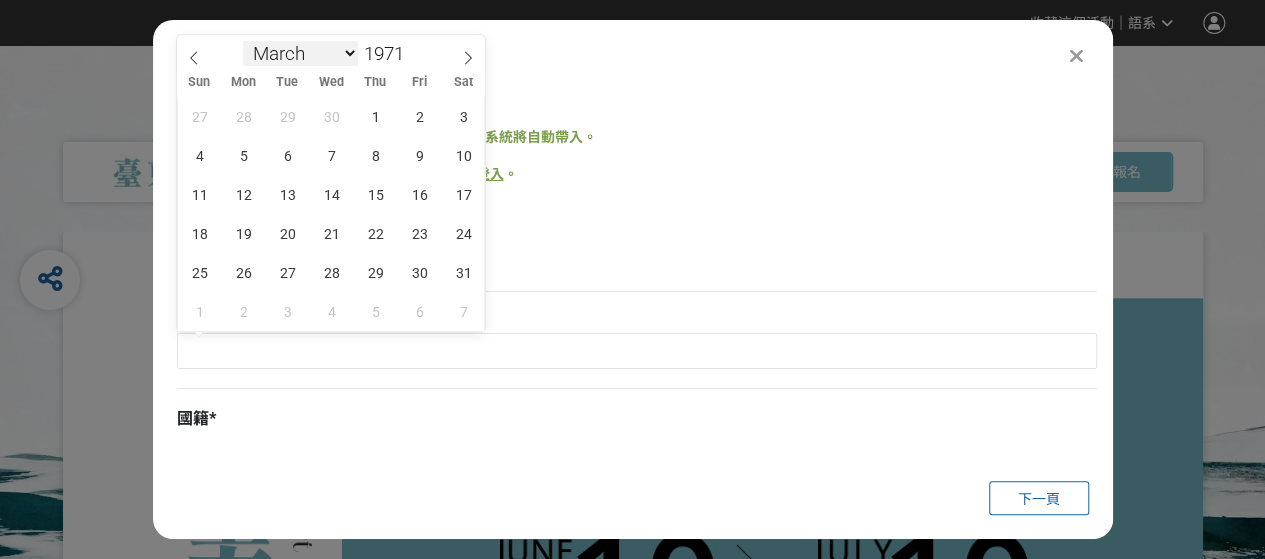 click on "January February March April May June July August September October November December" at bounding box center (300, 53) 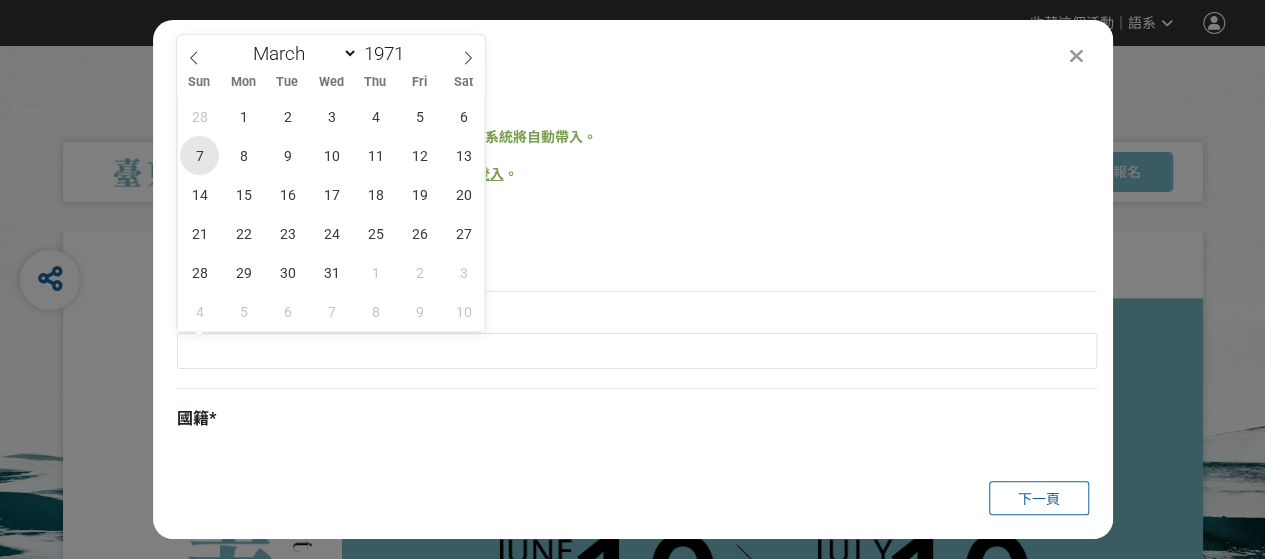 click on "7" at bounding box center [199, 155] 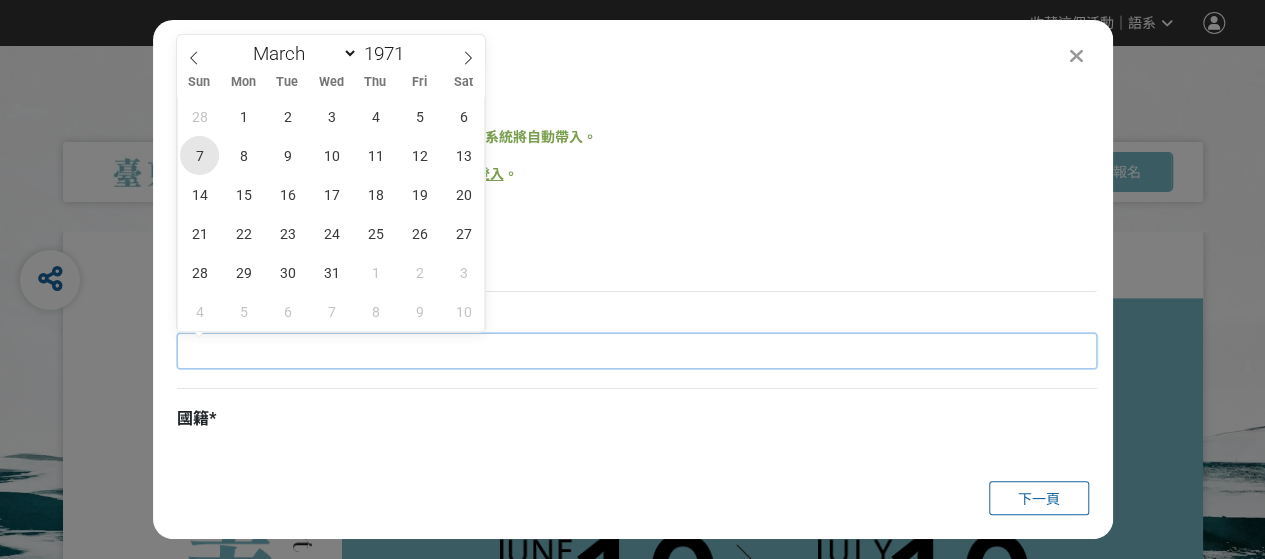 type on "[DATE]" 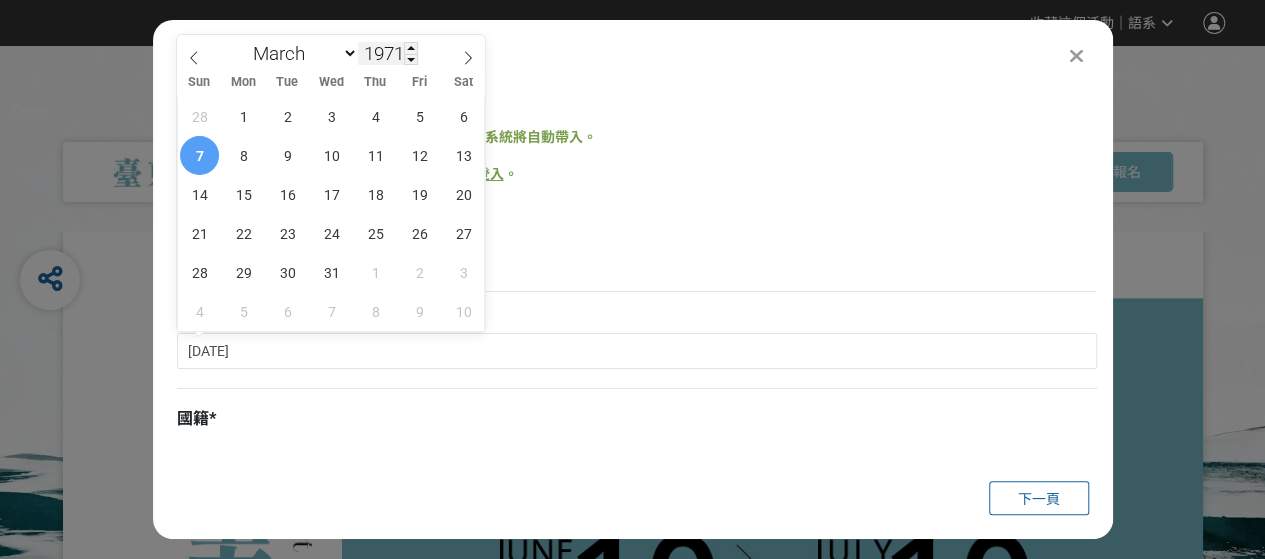 click on "1971" at bounding box center (388, 53) 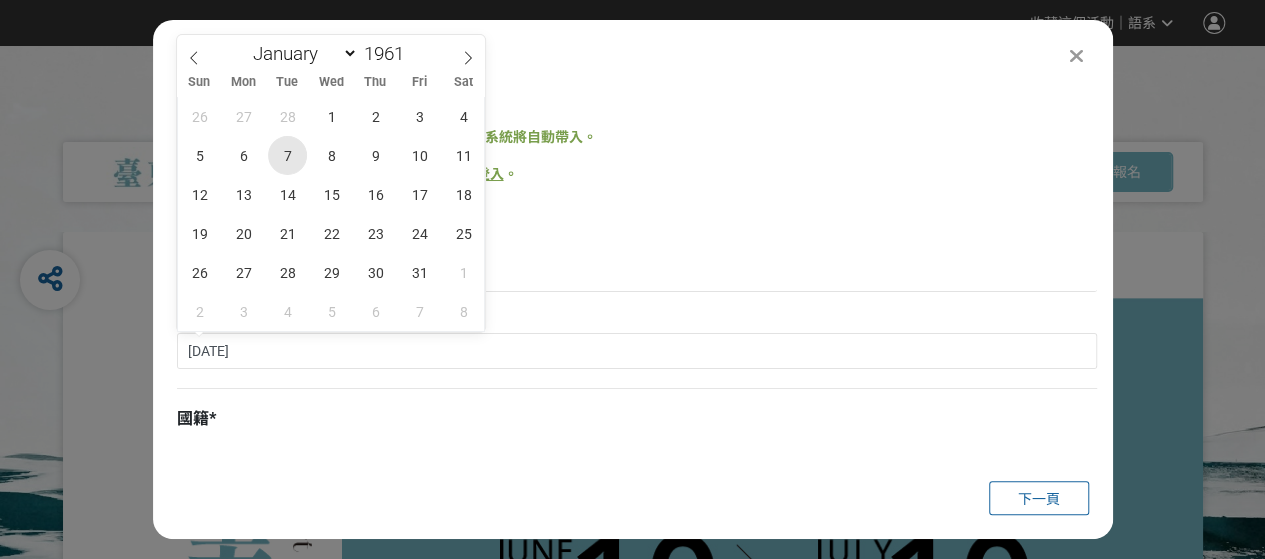 type on "1961" 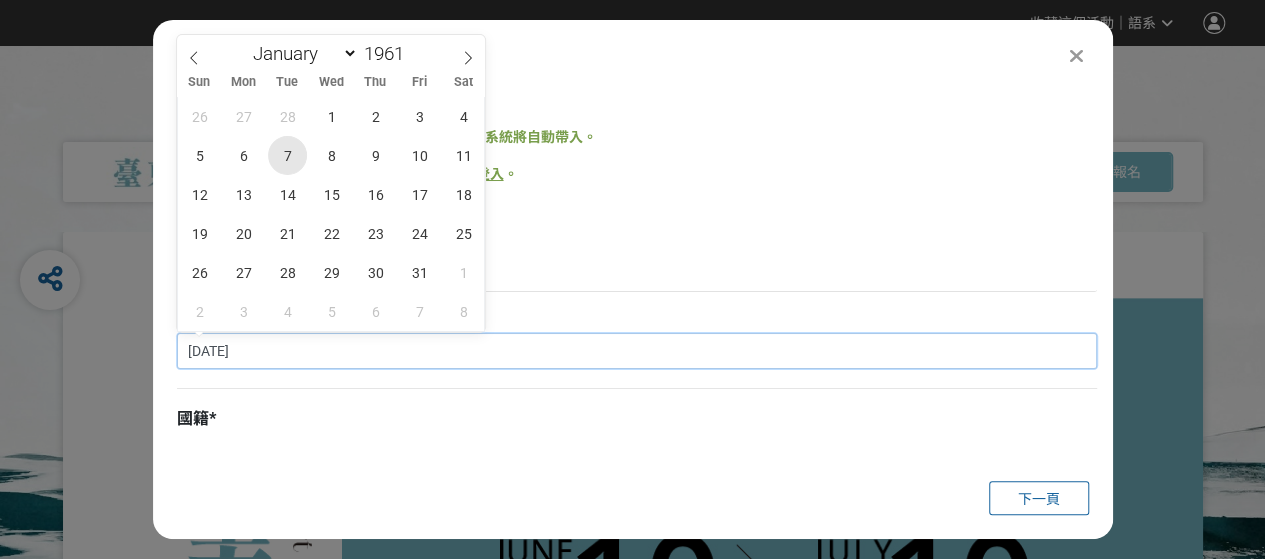 type on "[DATE]" 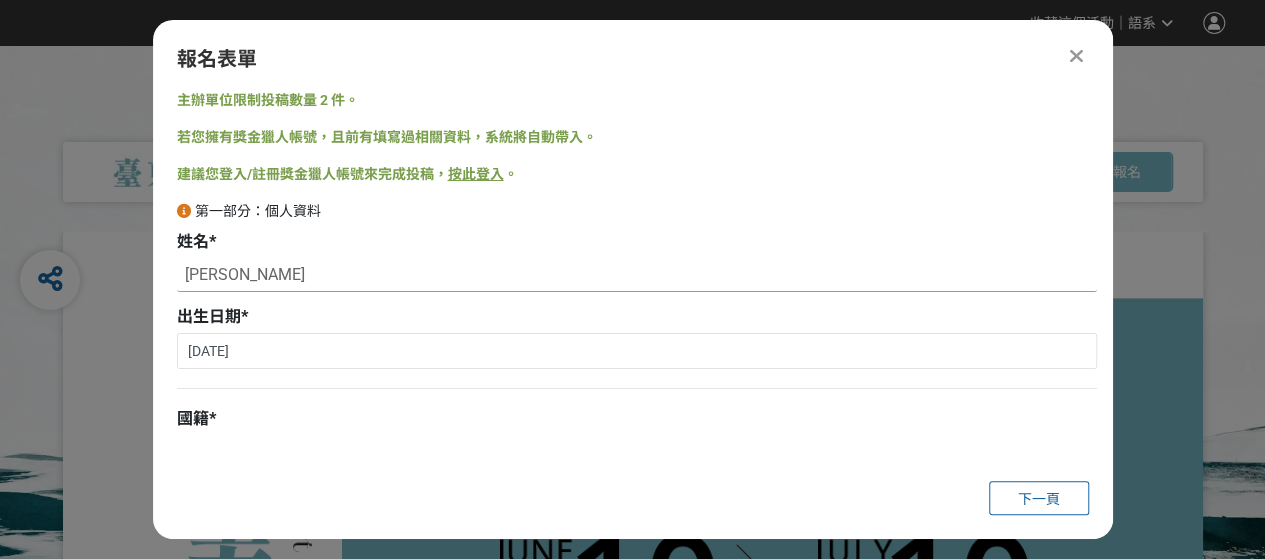 click on "[PERSON_NAME]" at bounding box center (637, 275) 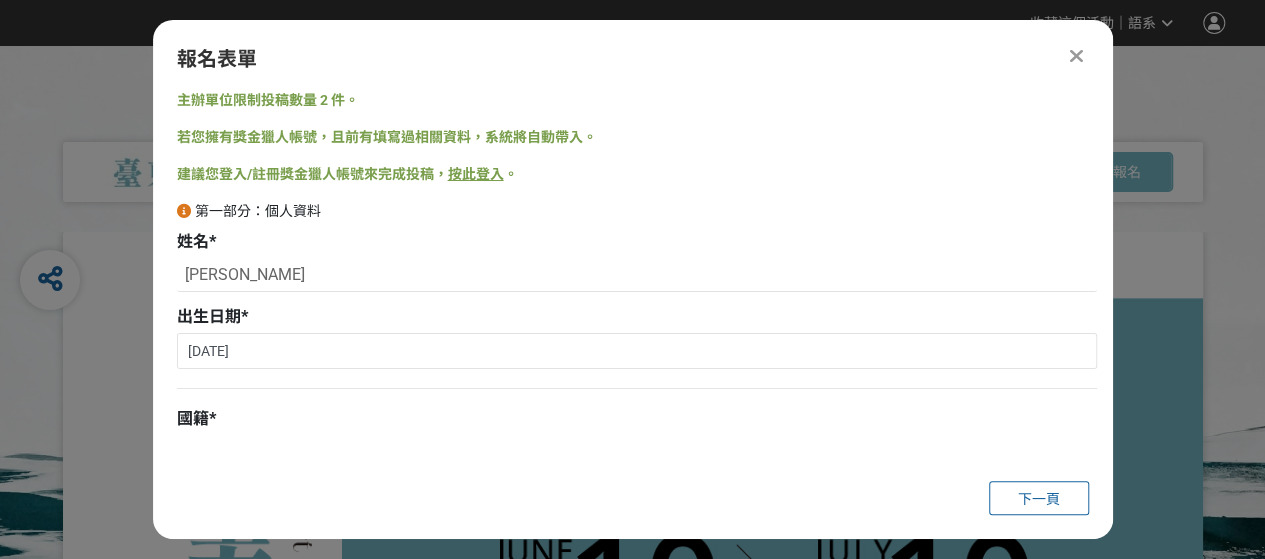 click on "主辦單位限制投稿數量 2 件。 若您擁有獎金獵人帳號，且前有填寫過相關資料，系統將自動帶入。 建議您登入/註冊獎金獵人帳號來完成投稿， 按此登入 。 第一部分：個人資料 姓名 * [PERSON_NAME] 出生日期 * [DEMOGRAPHIC_DATA] 國籍 * 身分證字號 / 居留證號碼 * 聯絡電話（手機） * 文字格式：數字 聯絡電話（住家） 電子郵件信箱 * 文字格式：電子郵件 通訊地址 * 學歷 / 藝術背景 0 個字元 職業 你在哪裡看到這個比賽？ * 請選擇... 獎金獵人網站 Facebook / Instagram 校園講座 / 老師系上推薦 電子郵件 海報 其他" at bounding box center [633, 277] 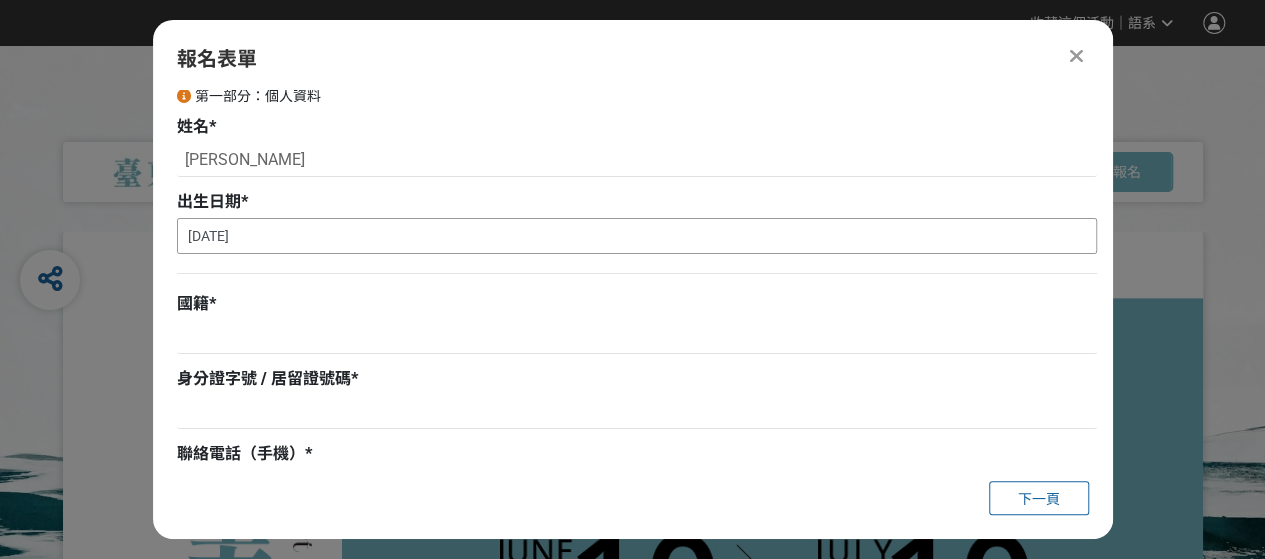 scroll, scrollTop: 200, scrollLeft: 0, axis: vertical 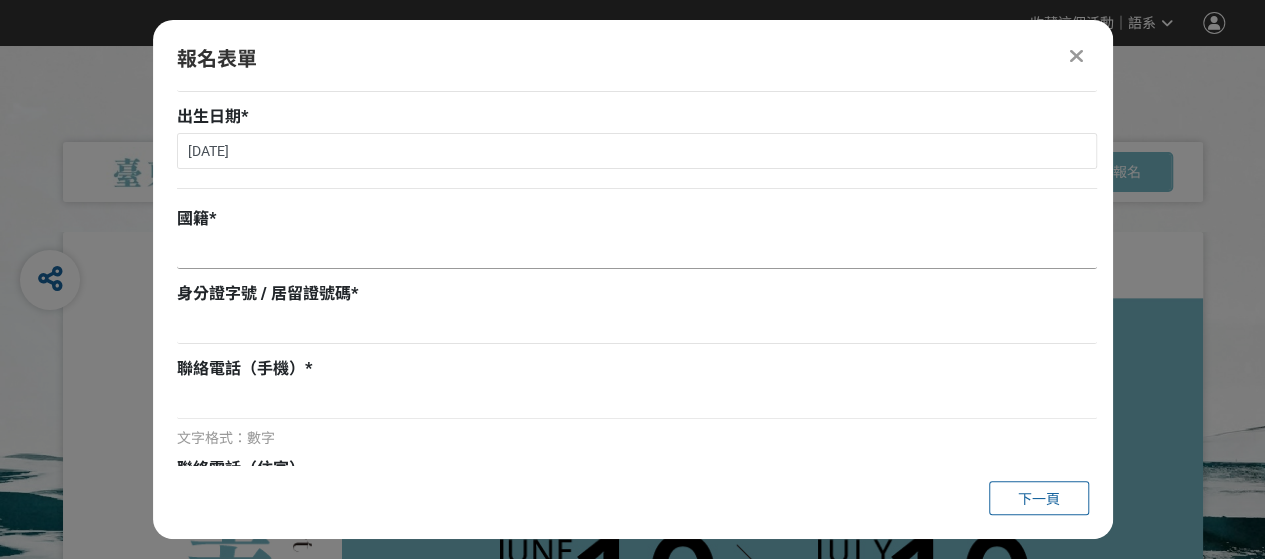 click at bounding box center [637, 252] 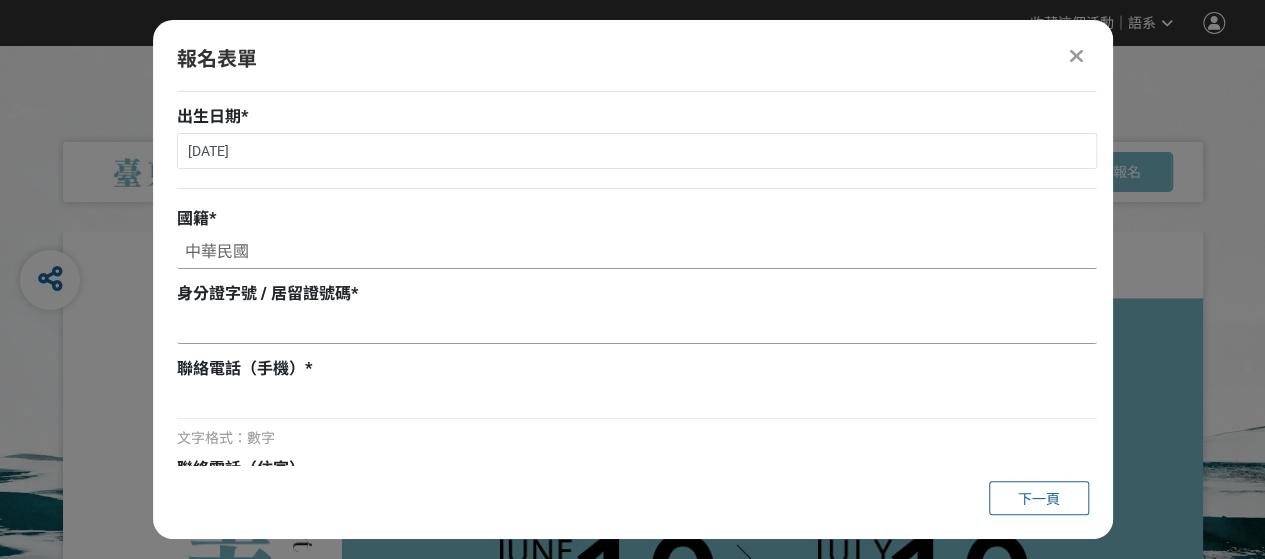type on "中華民國" 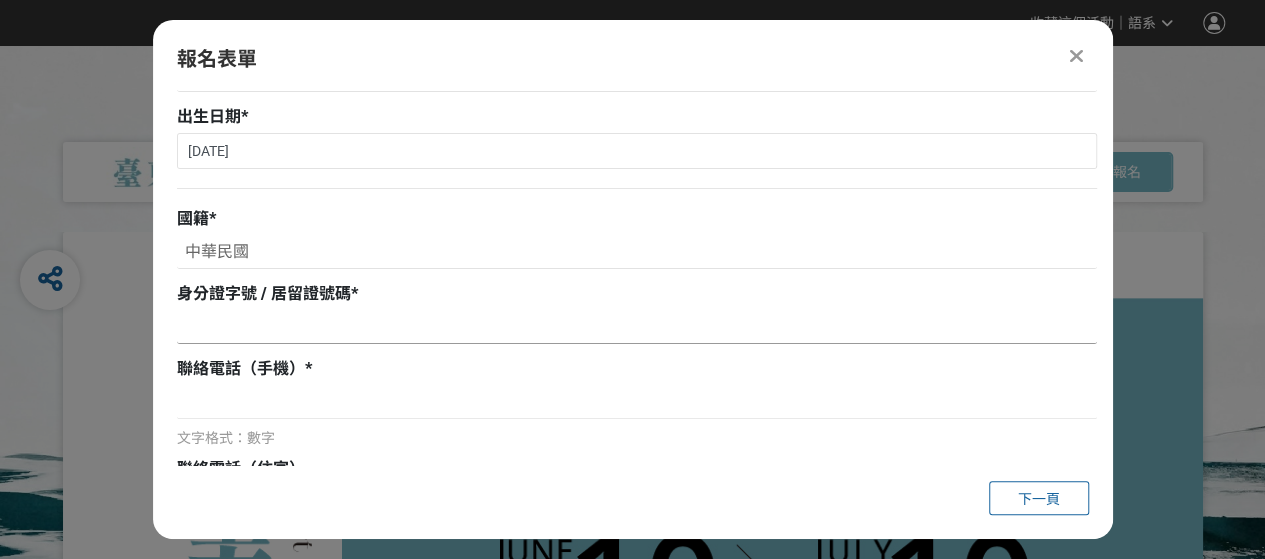 click at bounding box center (637, 327) 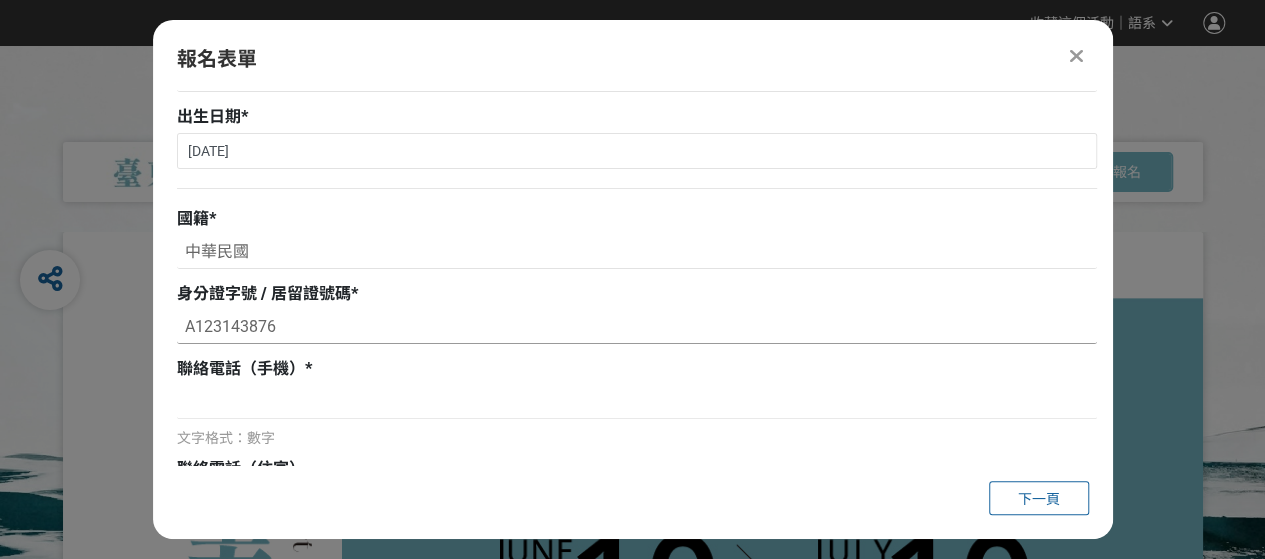 type on "A123143876" 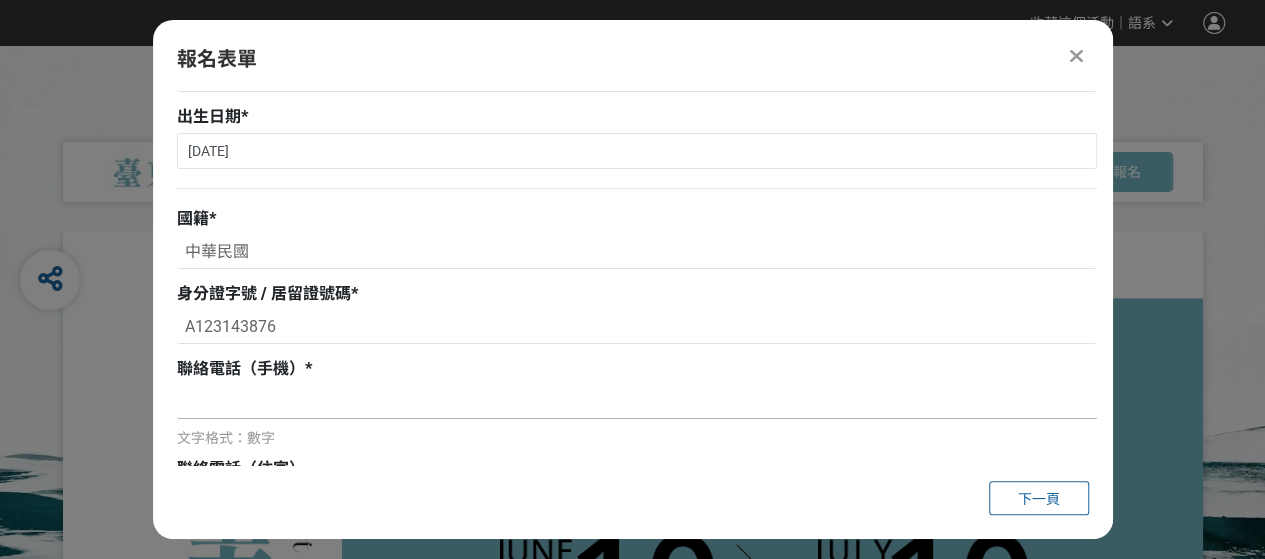 click at bounding box center (637, 402) 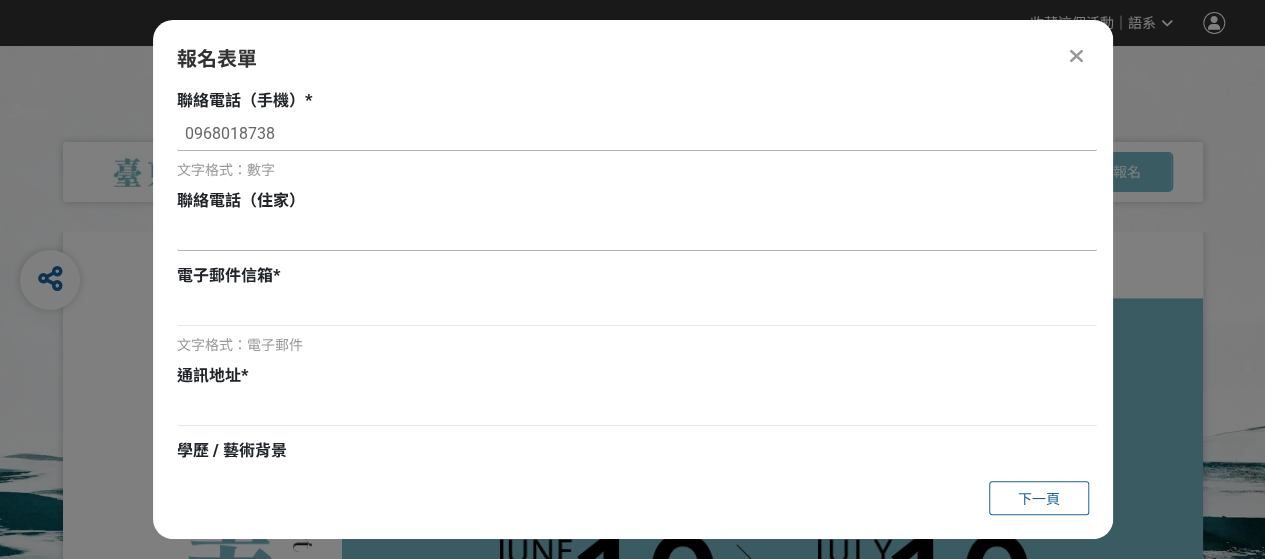 scroll, scrollTop: 500, scrollLeft: 0, axis: vertical 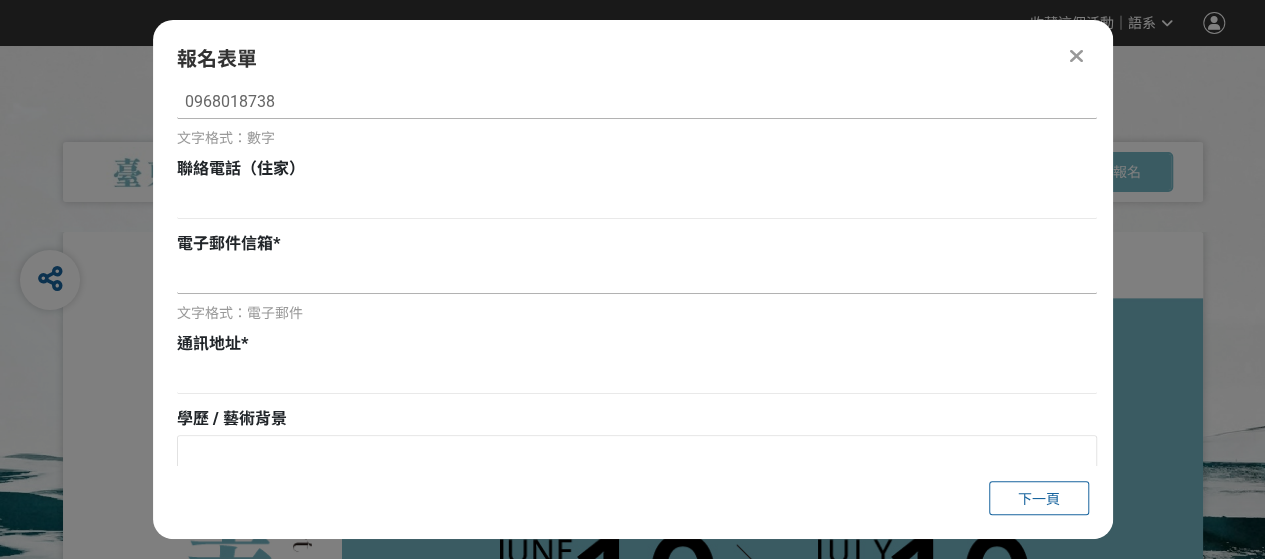 type on "0968018738" 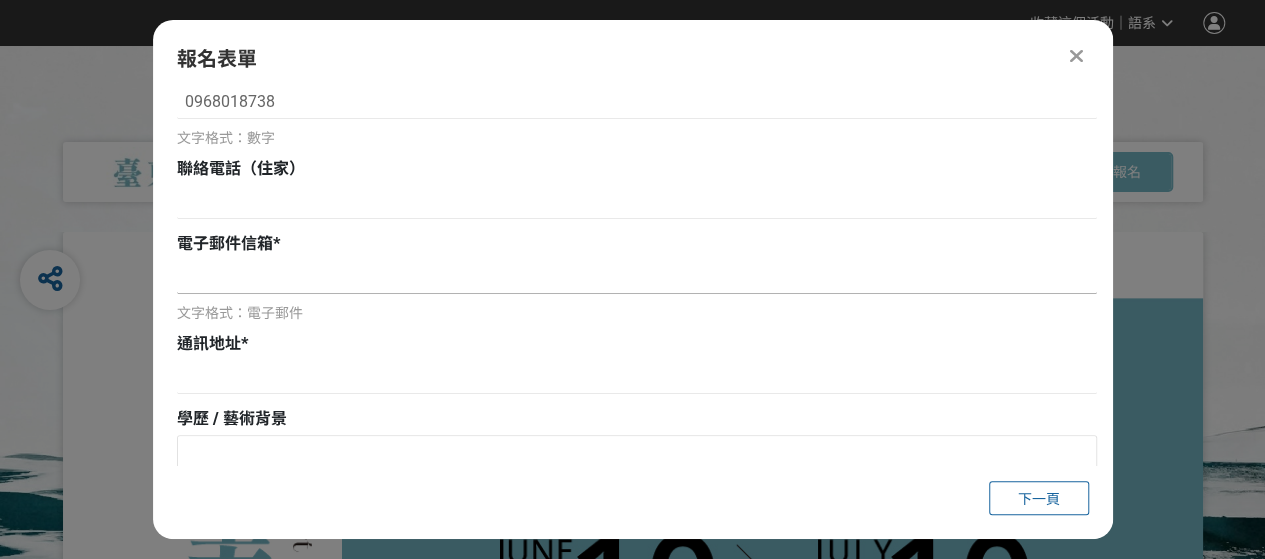 click at bounding box center [637, 277] 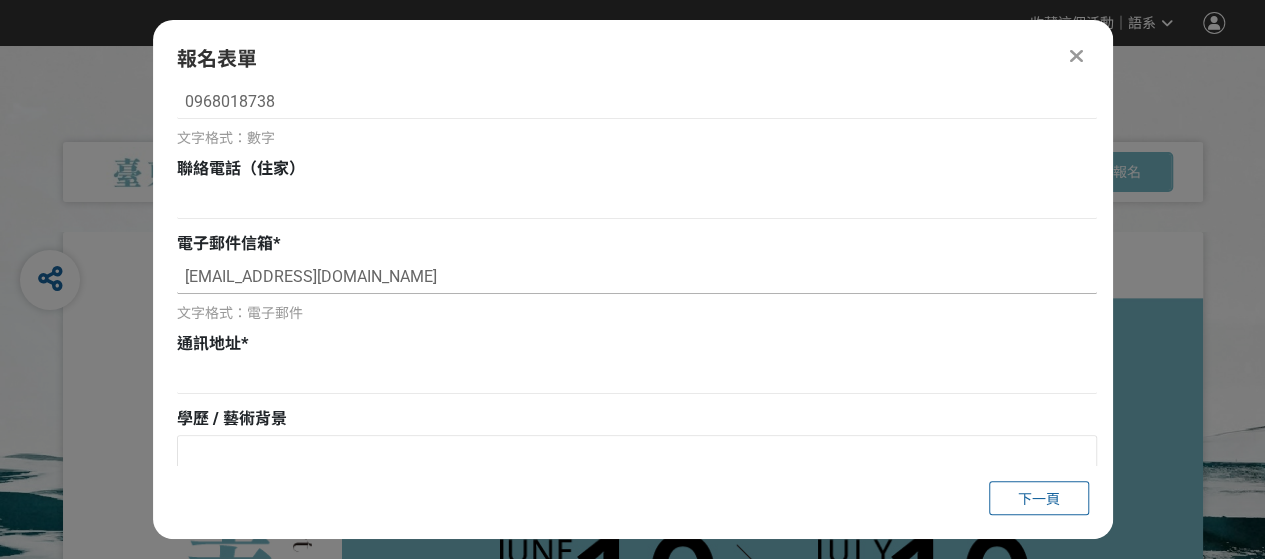 click on "[EMAIL_ADDRESS][DOMAIN_NAME]" at bounding box center (637, 277) 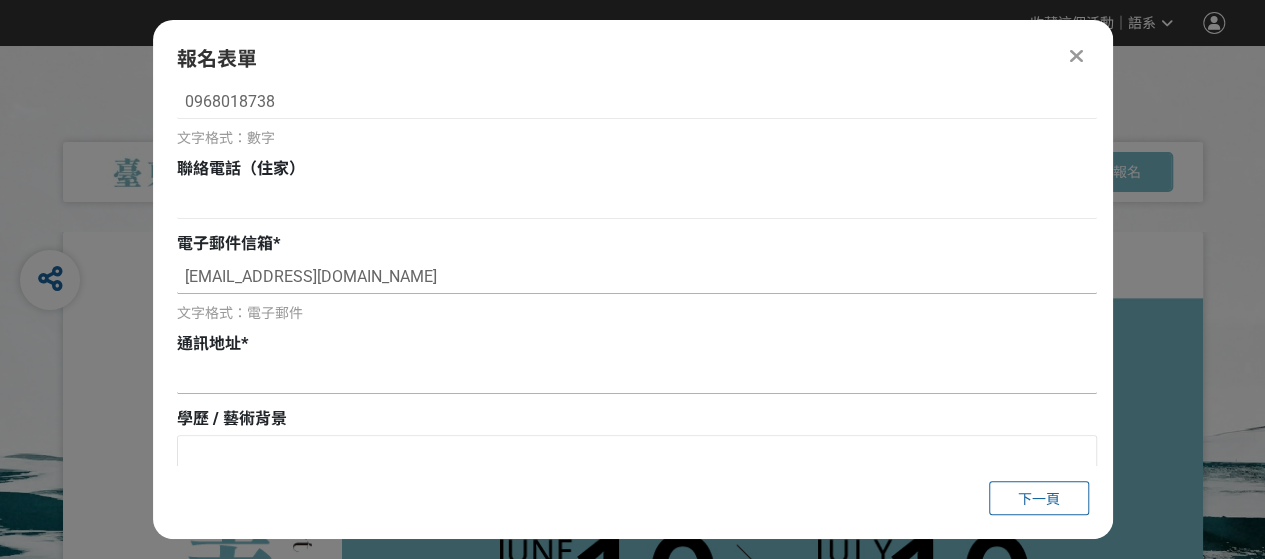 type on "[EMAIL_ADDRESS][DOMAIN_NAME]" 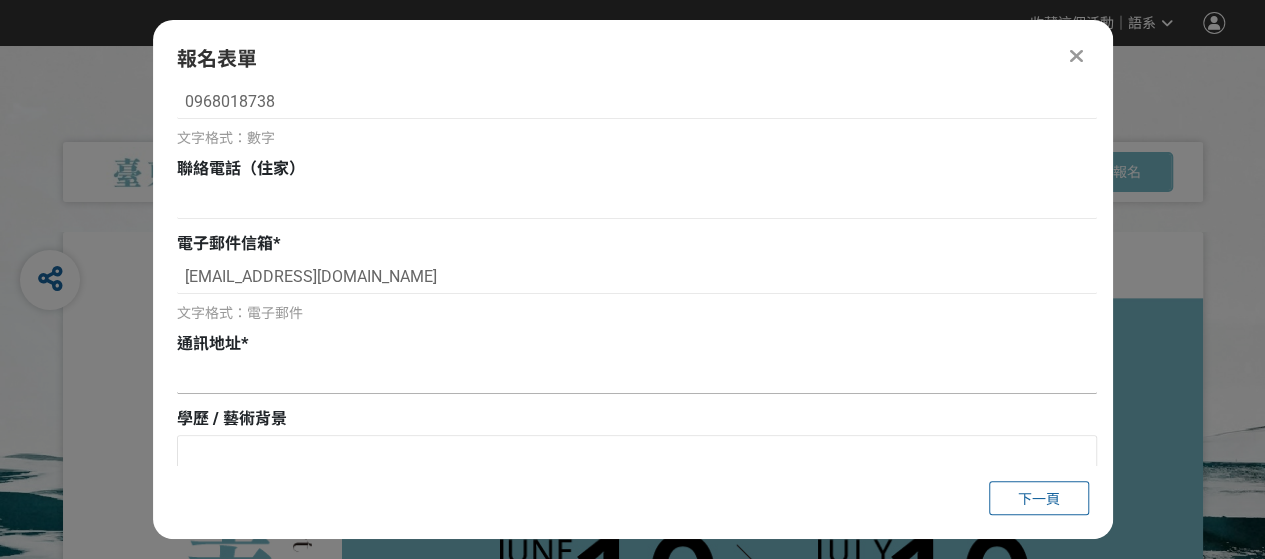 click at bounding box center (637, 377) 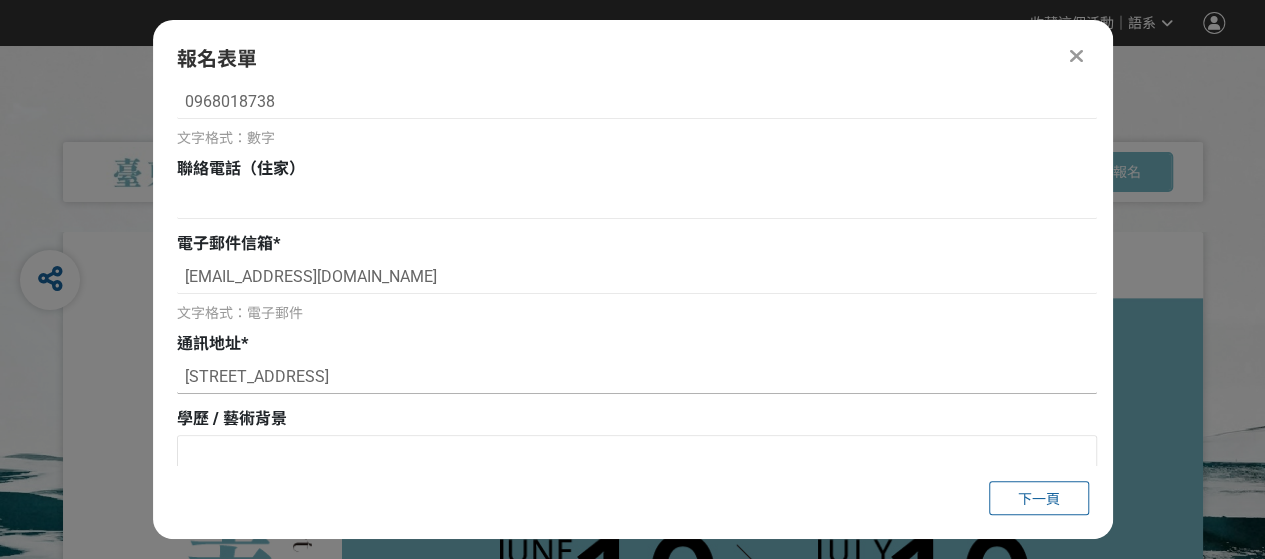 drag, startPoint x: 196, startPoint y: 368, endPoint x: 156, endPoint y: 357, distance: 41.484936 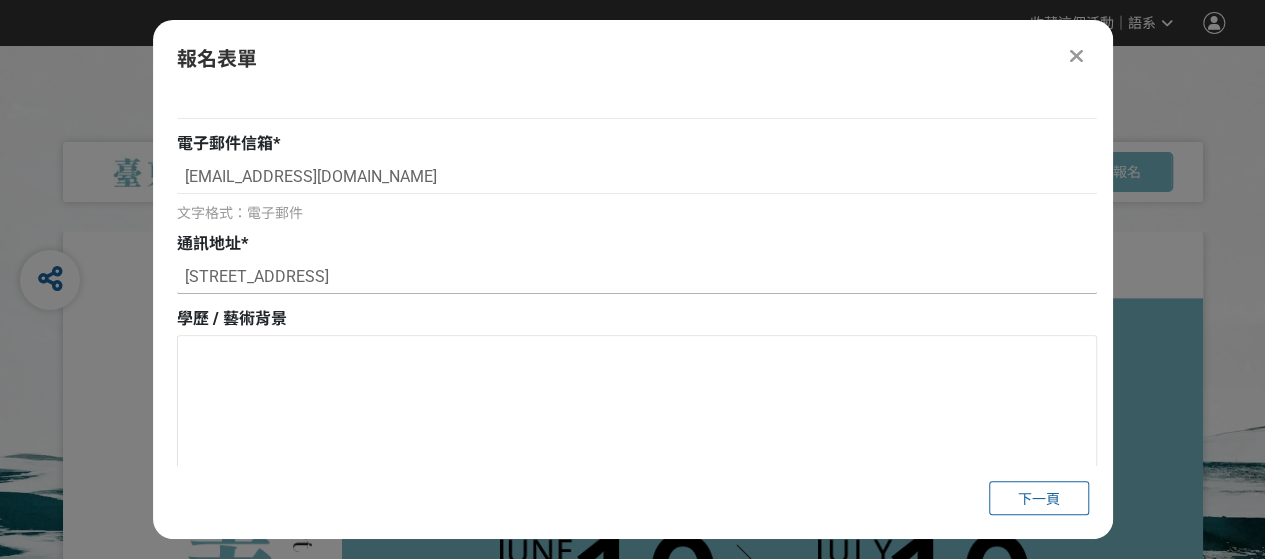 scroll, scrollTop: 700, scrollLeft: 0, axis: vertical 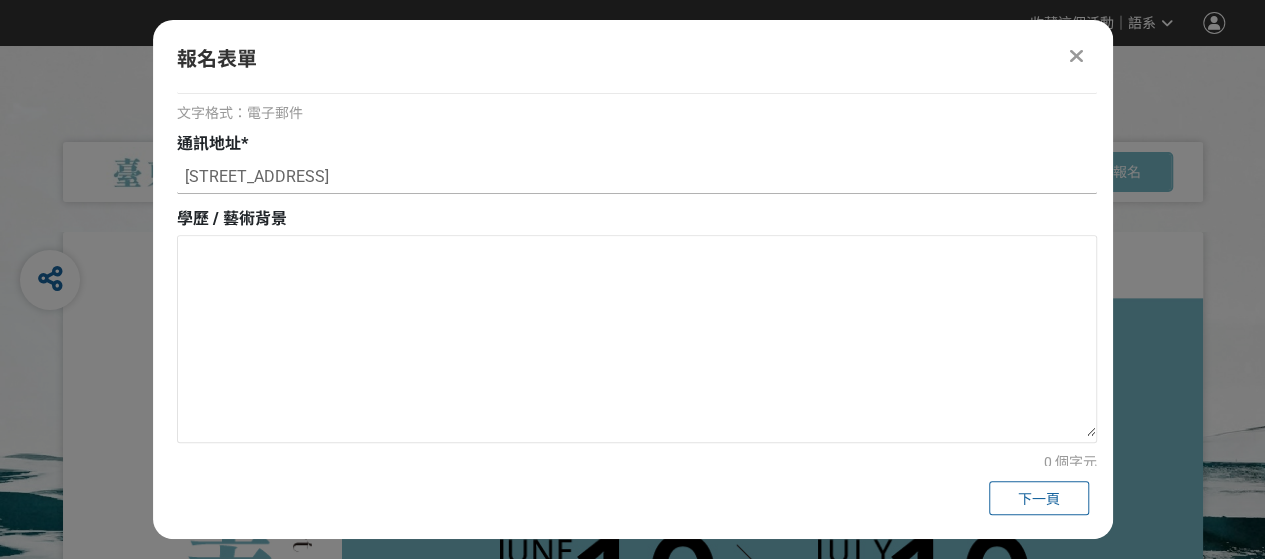 click on "[STREET_ADDRESS]" at bounding box center (637, 177) 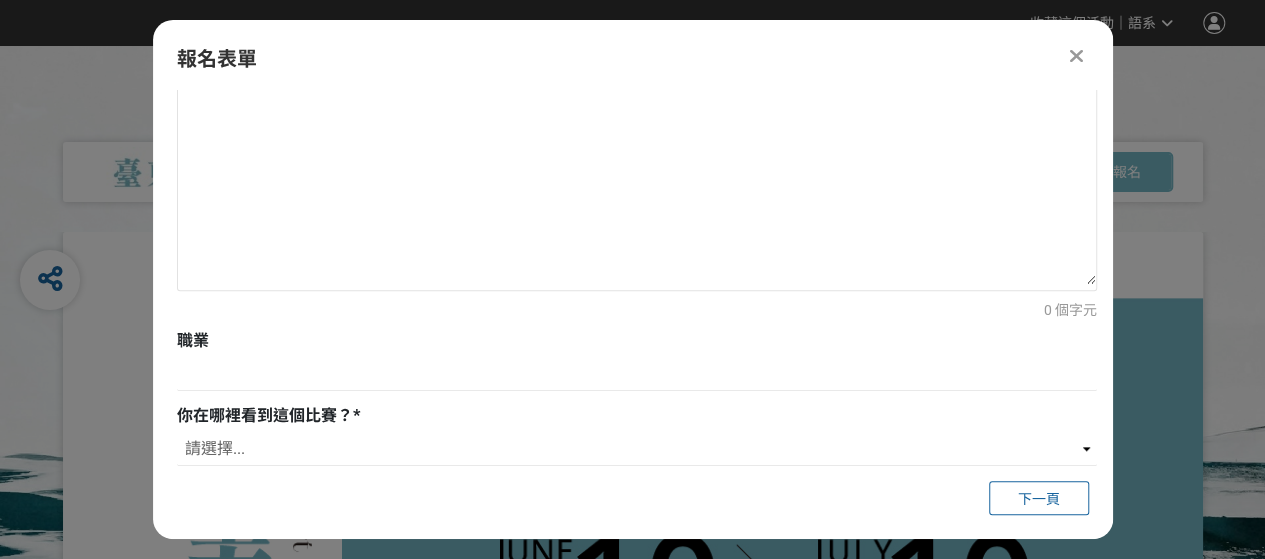 scroll, scrollTop: 856, scrollLeft: 0, axis: vertical 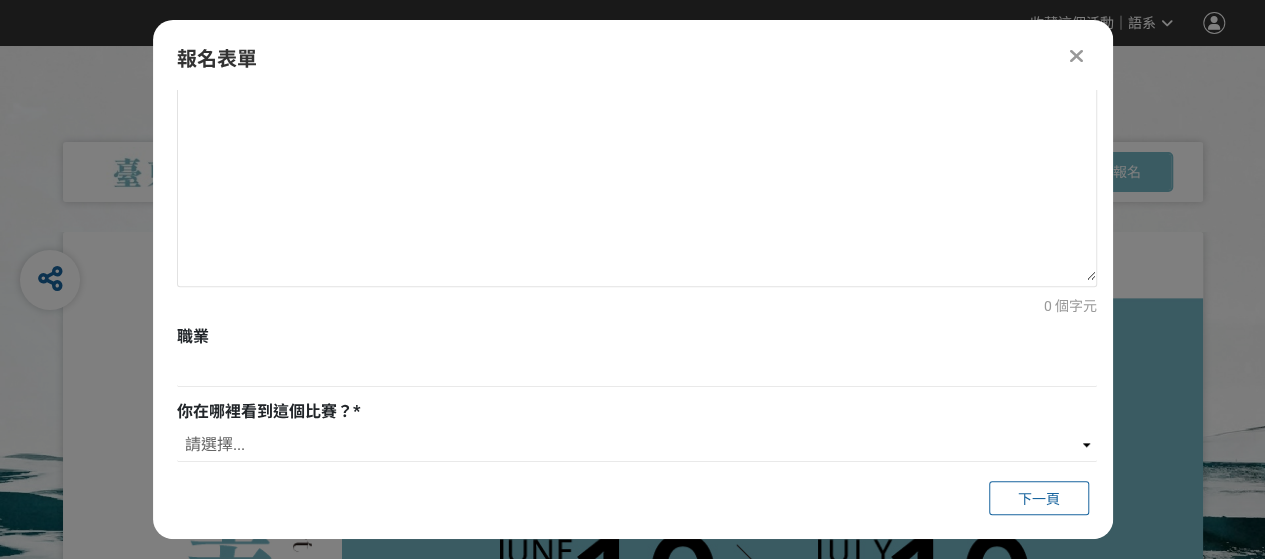 type on "[STREET_ADDRESS]" 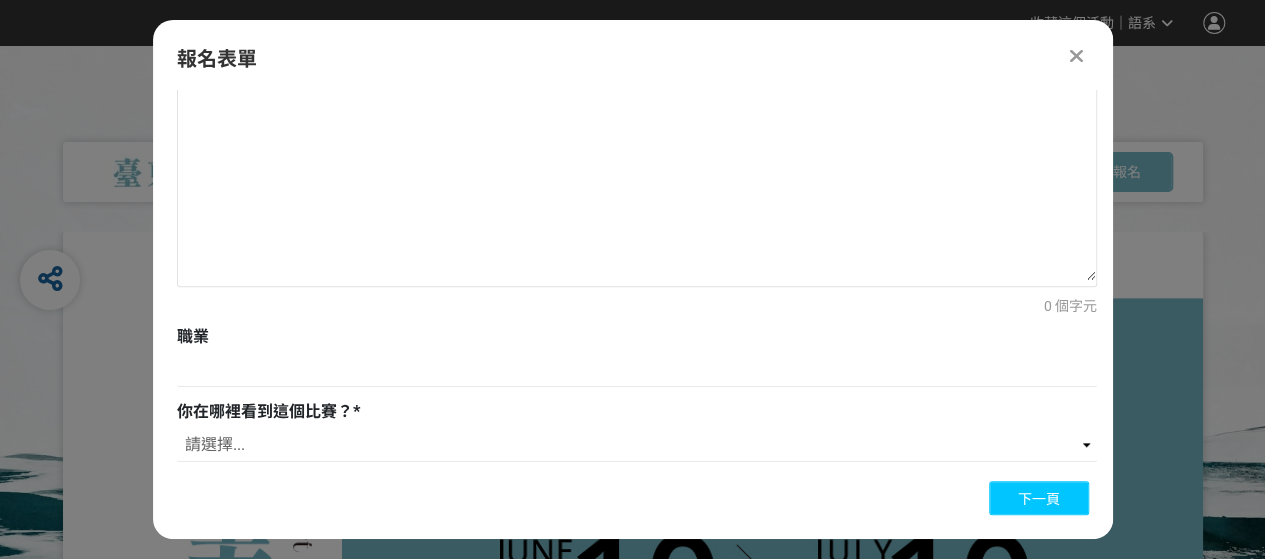 click on "下一頁" at bounding box center [1039, 499] 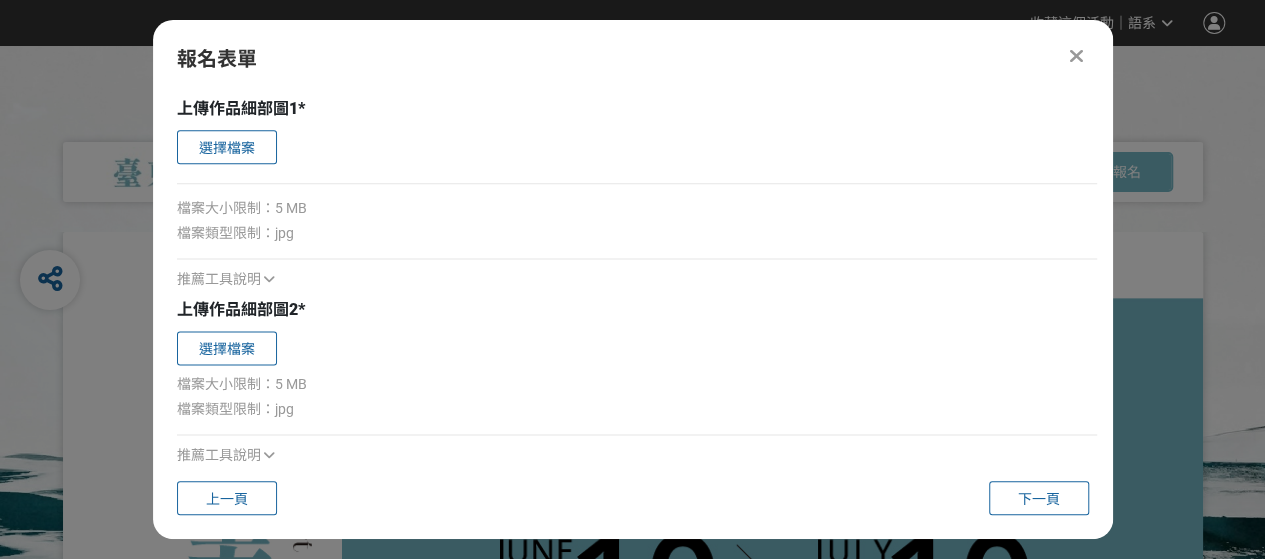 scroll, scrollTop: 1002, scrollLeft: 0, axis: vertical 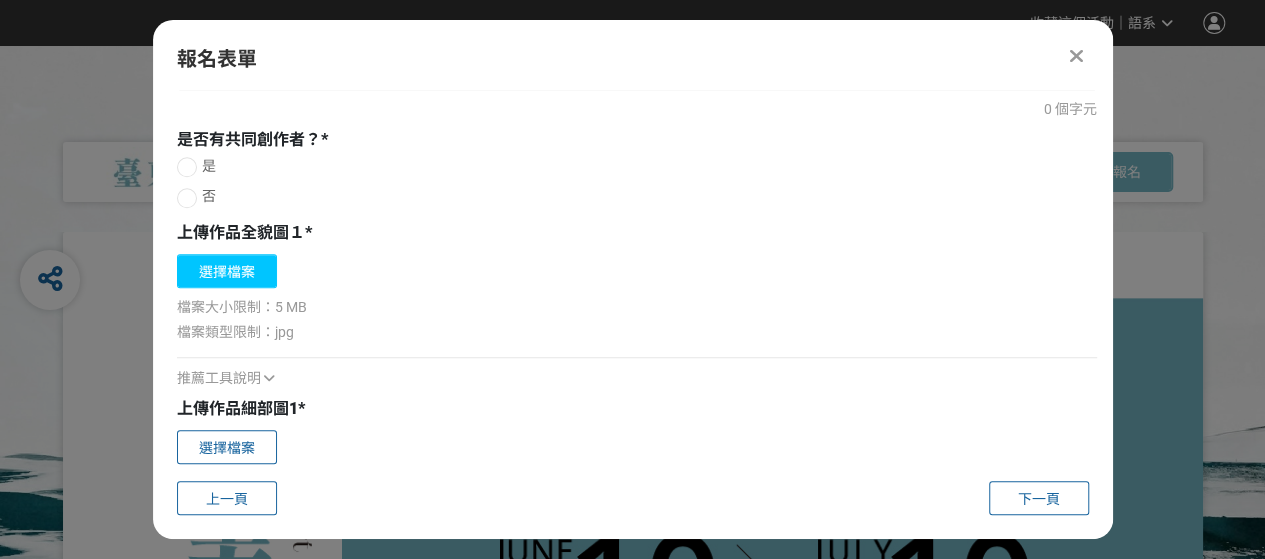 click on "選擇檔案" at bounding box center [227, 271] 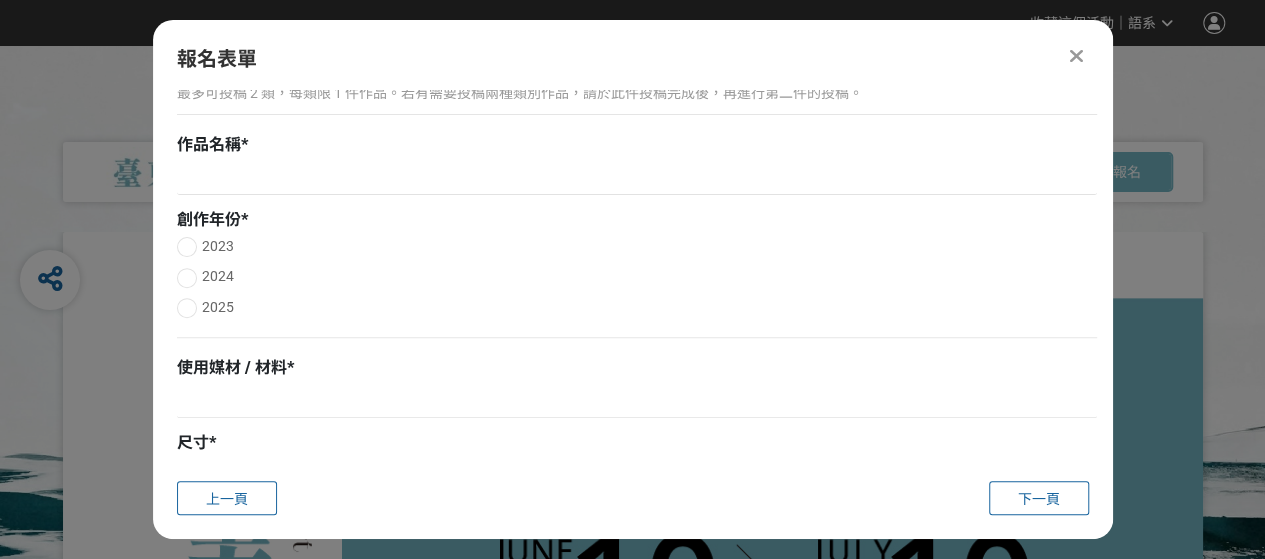 scroll, scrollTop: 0, scrollLeft: 0, axis: both 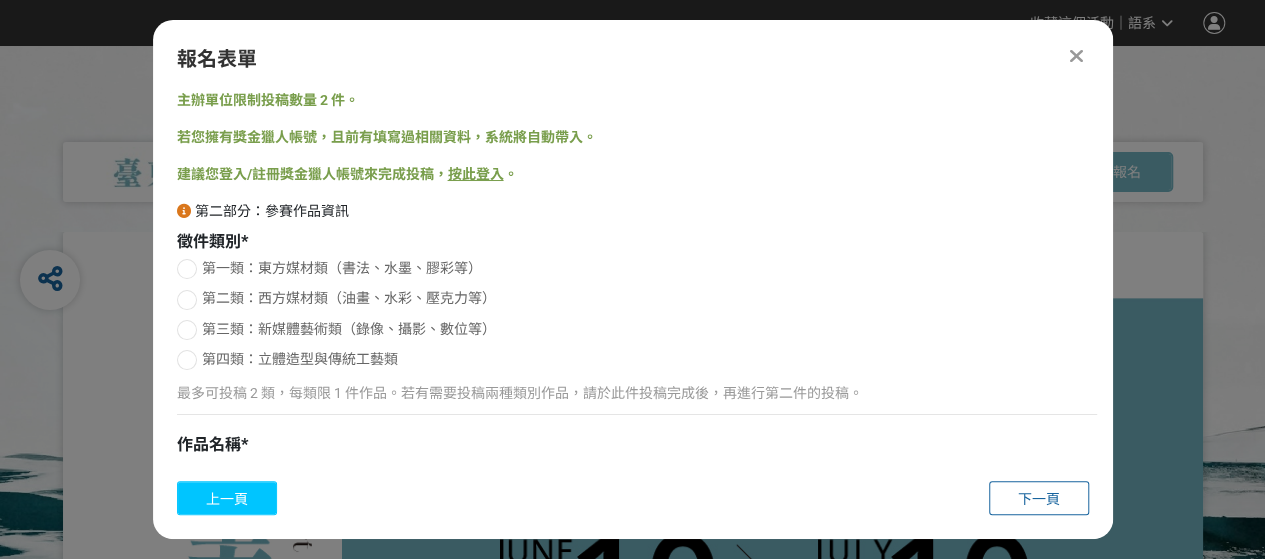 click on "上一頁" at bounding box center (227, 498) 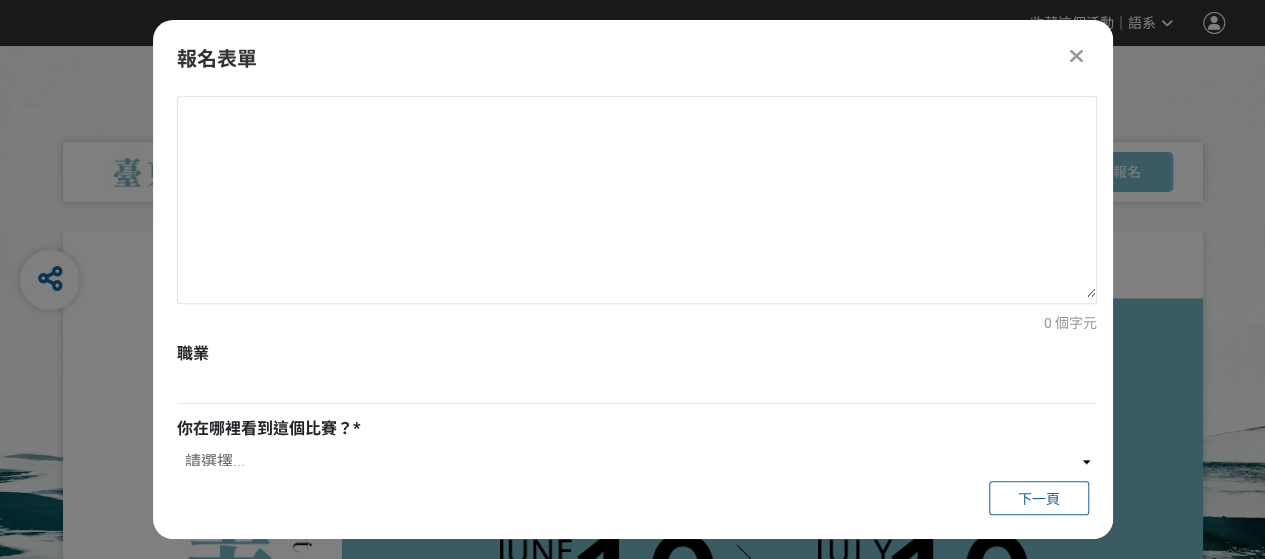 scroll, scrollTop: 856, scrollLeft: 0, axis: vertical 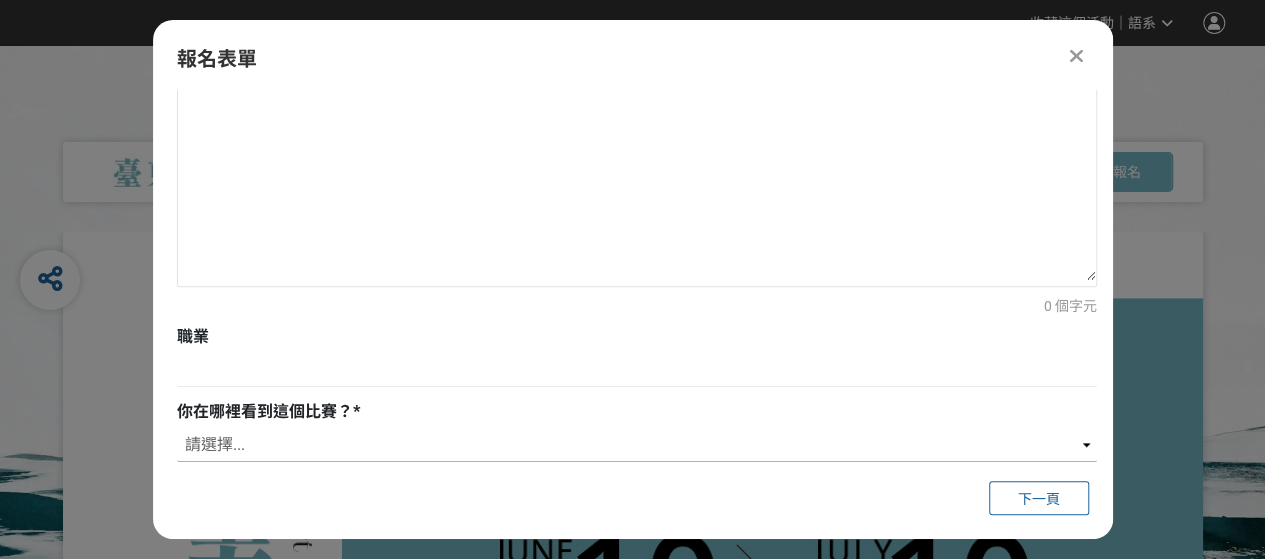 click on "請選擇... 獎金獵人網站 Facebook / Instagram 校園講座 / 老師系上推薦 電子郵件 海報 其他" at bounding box center [637, 445] 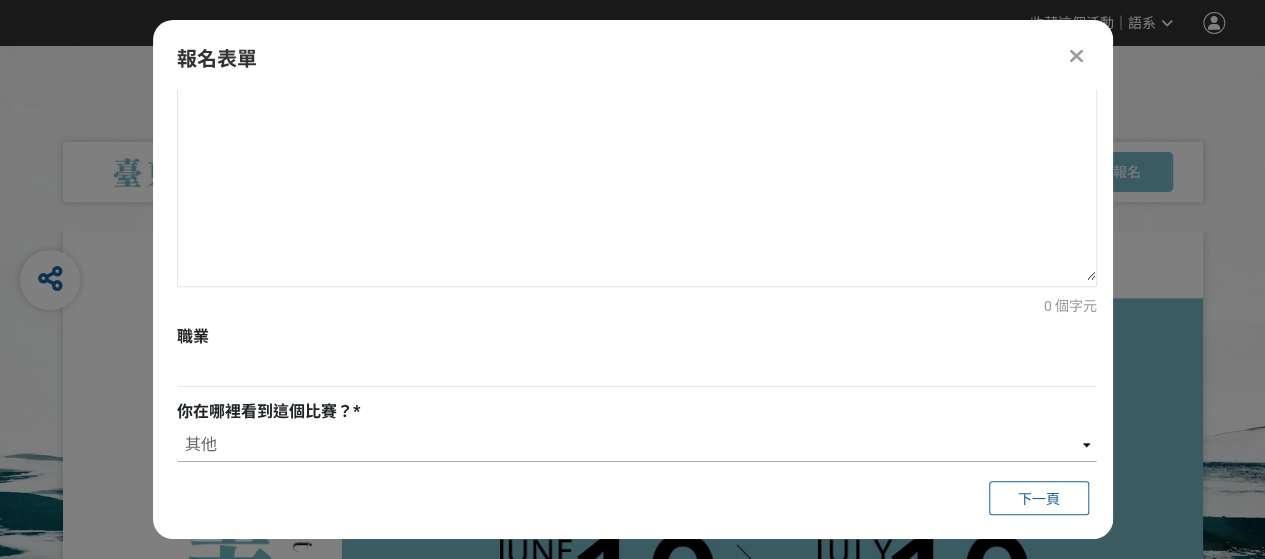 click on "請選擇... 獎金獵人網站 Facebook / Instagram 校園講座 / 老師系上推薦 電子郵件 海報 其他" at bounding box center (637, 445) 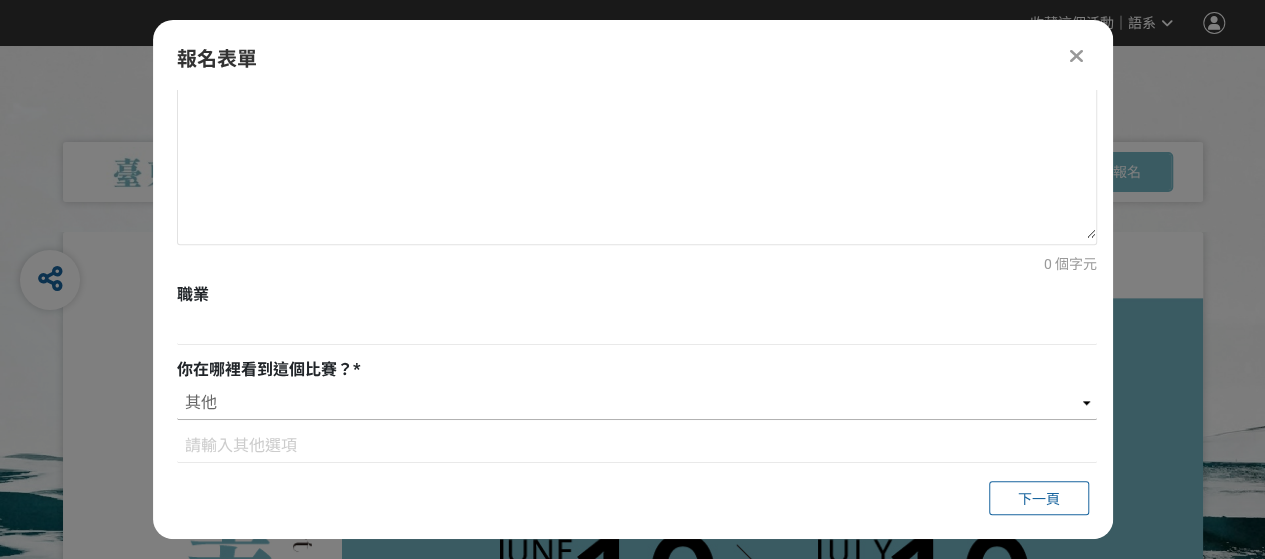 click on "請選擇... 獎金獵人網站 Facebook / Instagram 校園講座 / 老師系上推薦 電子郵件 海報 其他" at bounding box center [637, 403] 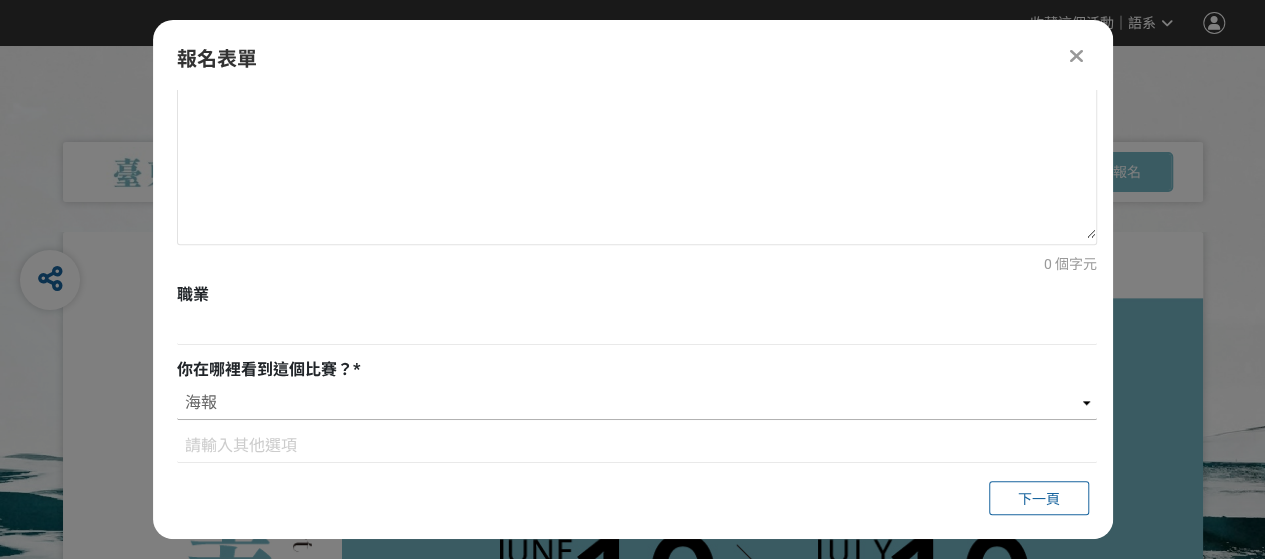 click on "請選擇... 獎金獵人網站 Facebook / Instagram 校園講座 / 老師系上推薦 電子郵件 海報 其他" at bounding box center [637, 403] 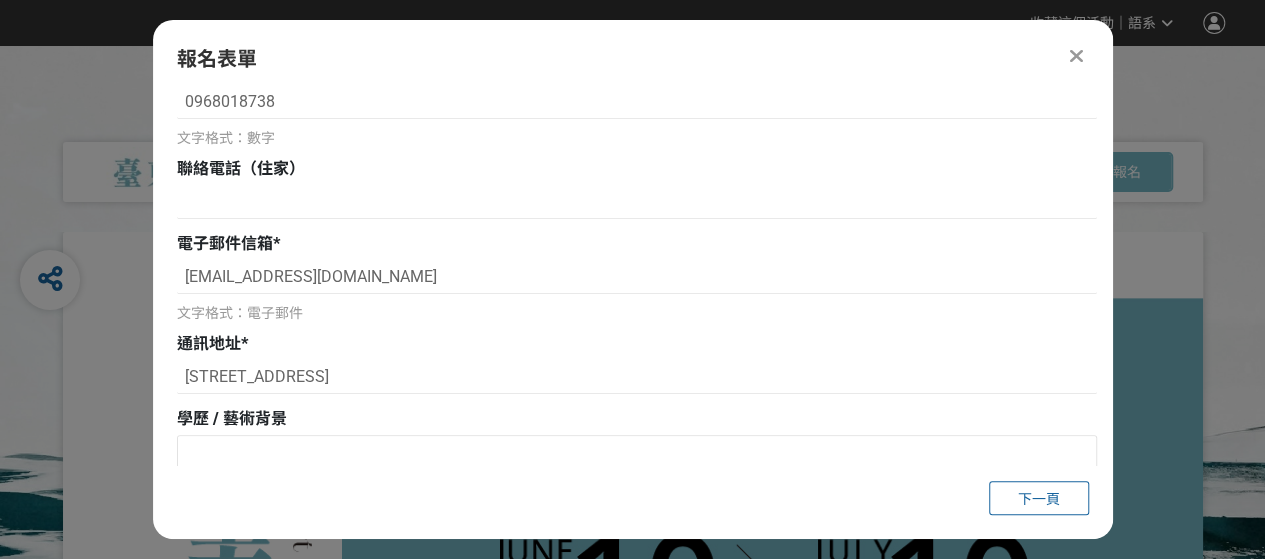 scroll, scrollTop: 856, scrollLeft: 0, axis: vertical 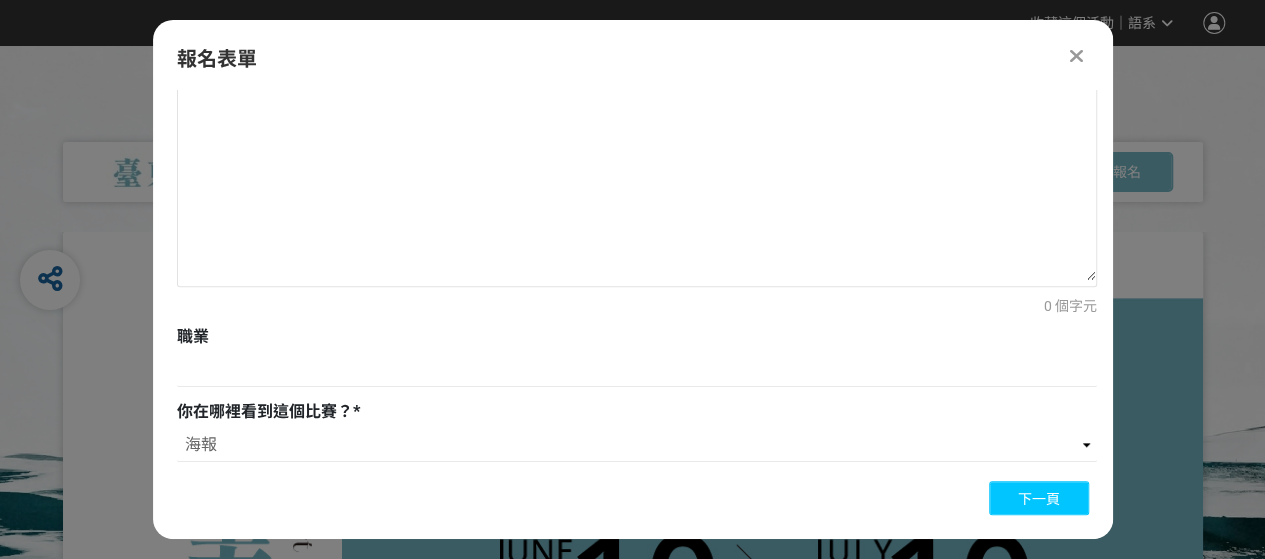 click on "下一頁" at bounding box center (1039, 499) 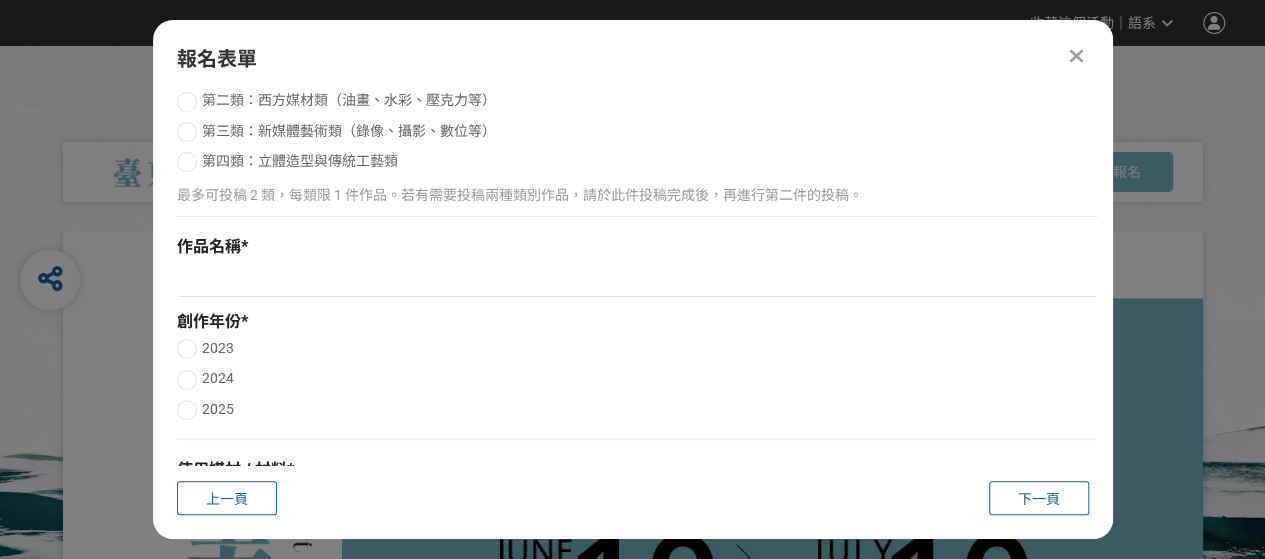 scroll, scrollTop: 200, scrollLeft: 0, axis: vertical 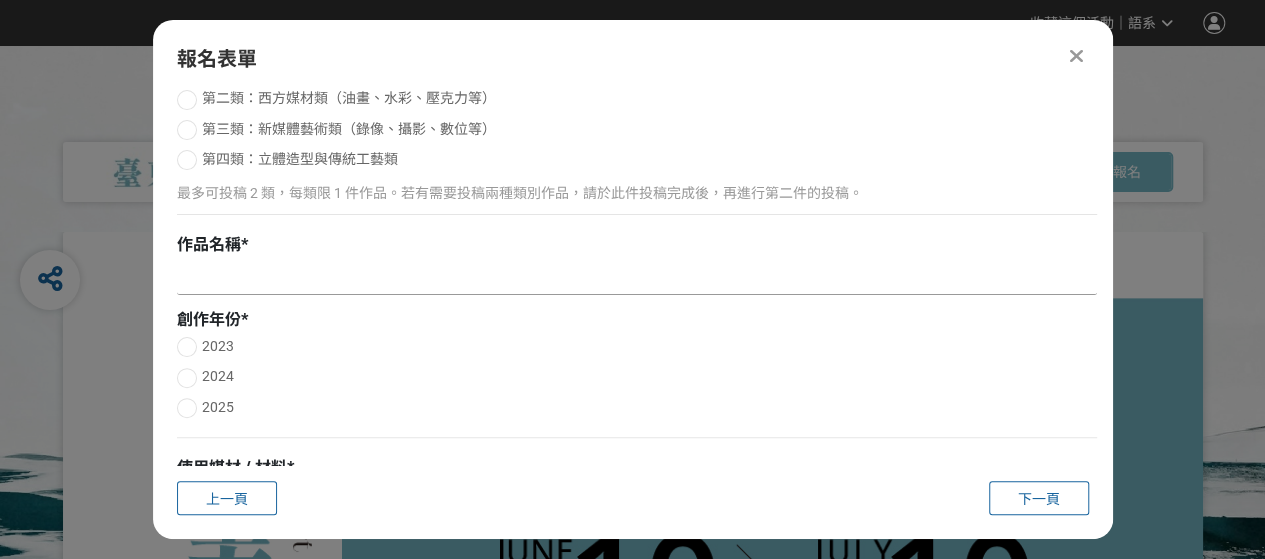 click at bounding box center [637, 278] 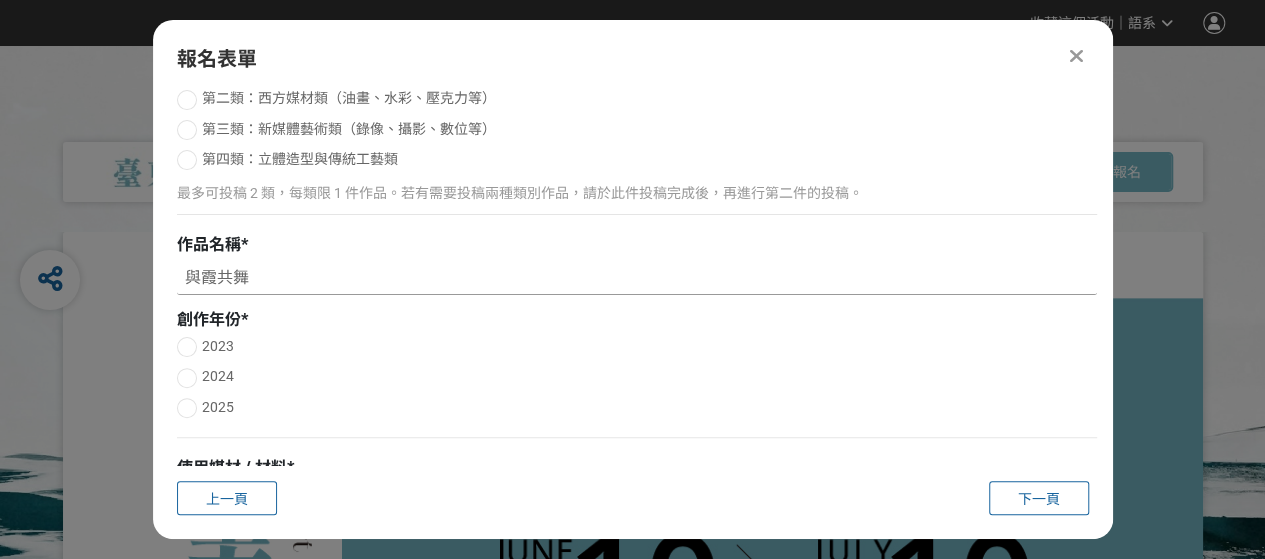 type on "與霞共舞" 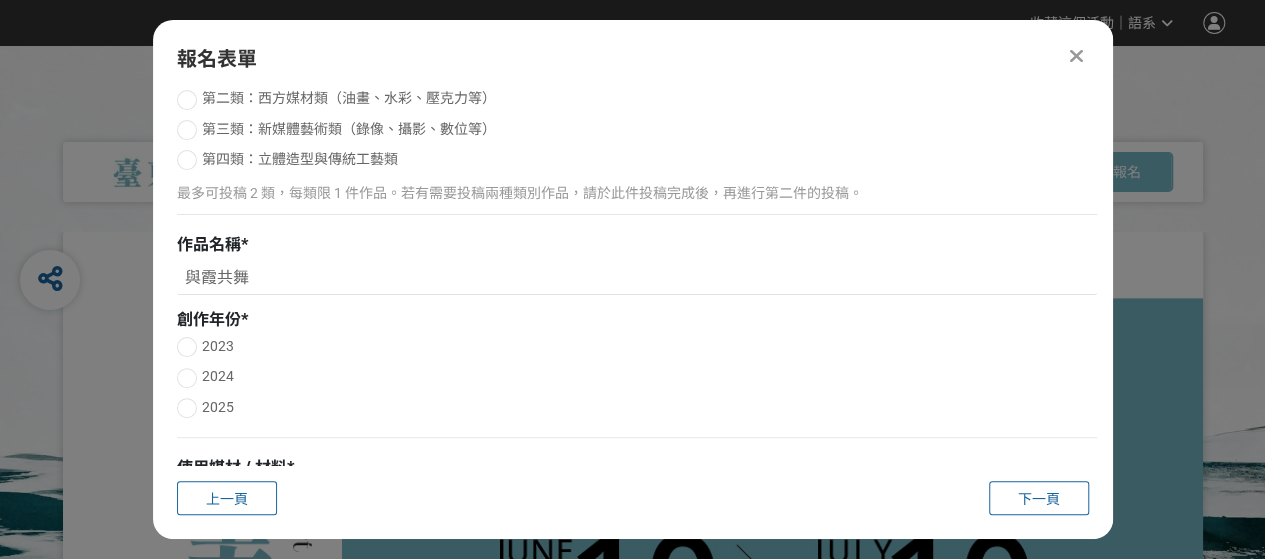 click at bounding box center [187, 347] 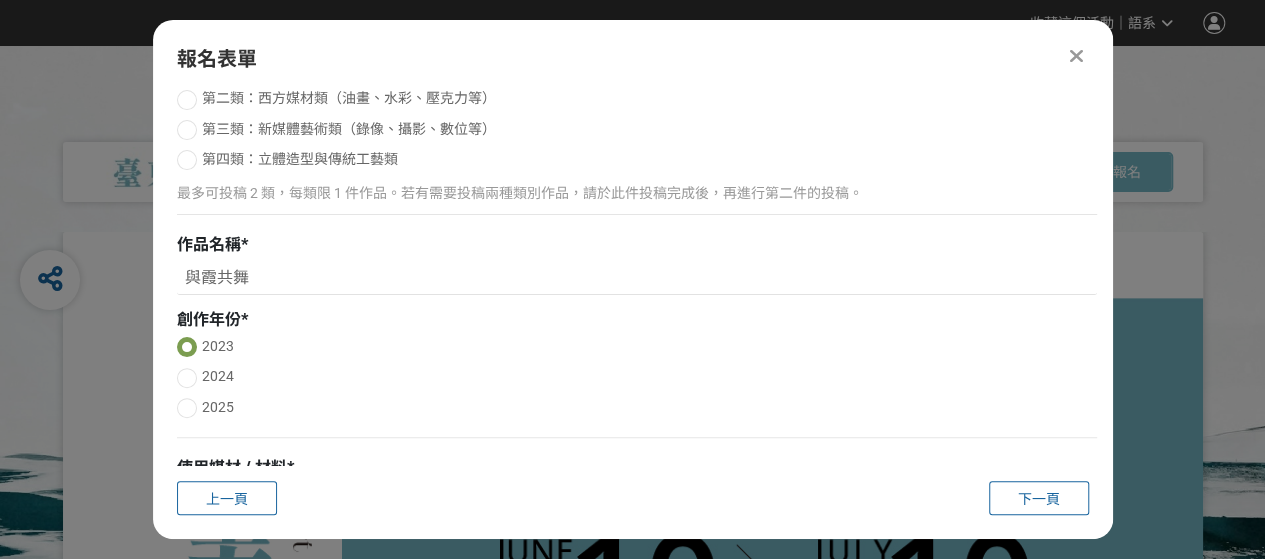 scroll, scrollTop: 300, scrollLeft: 0, axis: vertical 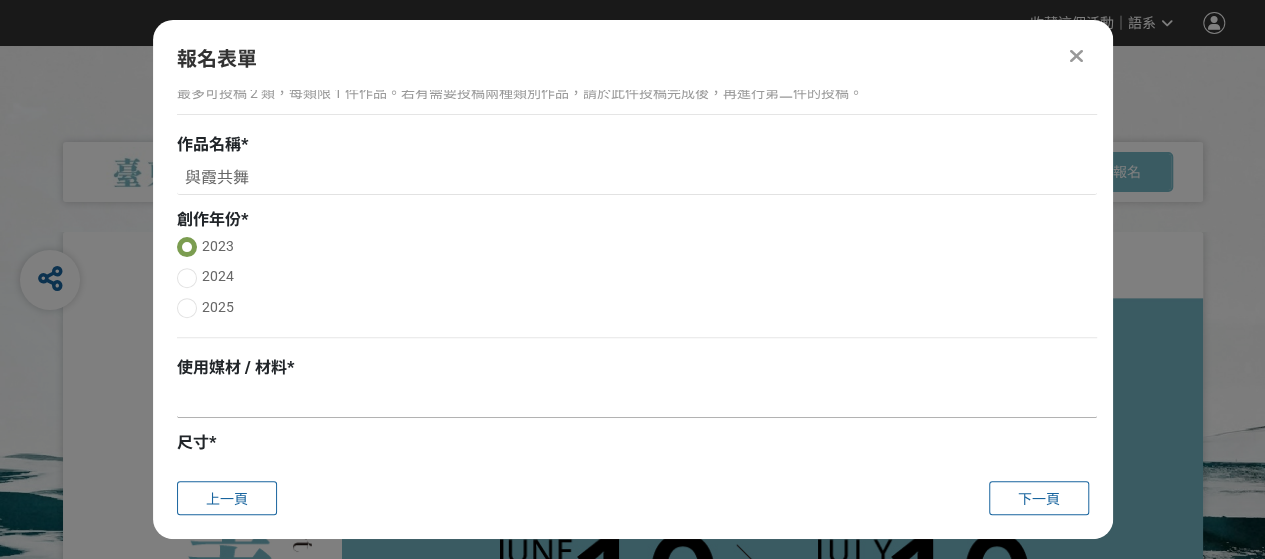 click at bounding box center [637, 401] 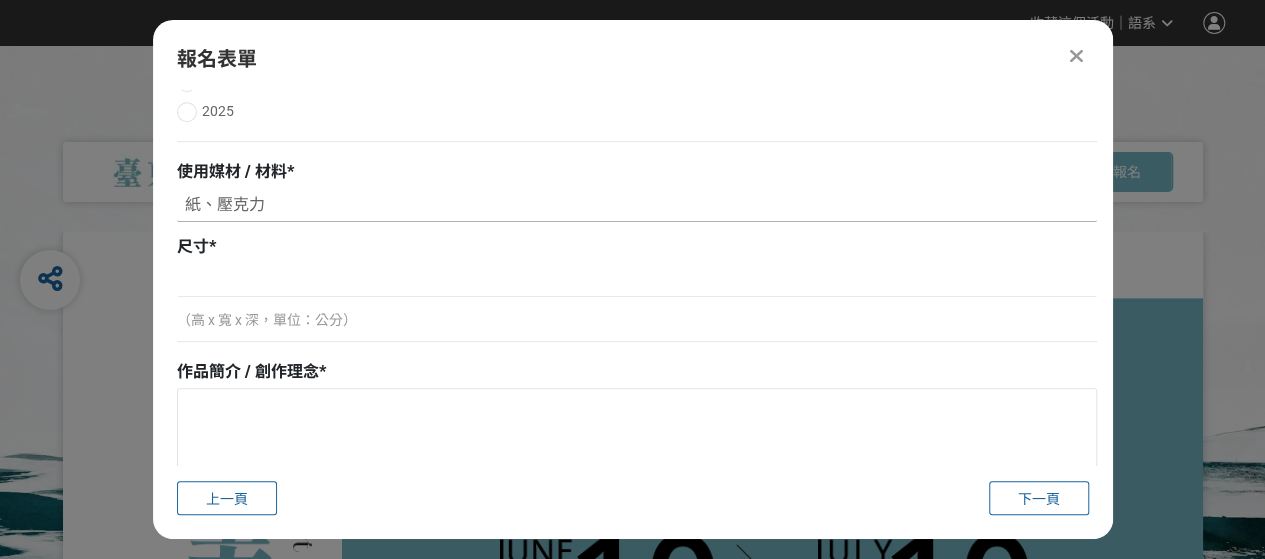 scroll, scrollTop: 500, scrollLeft: 0, axis: vertical 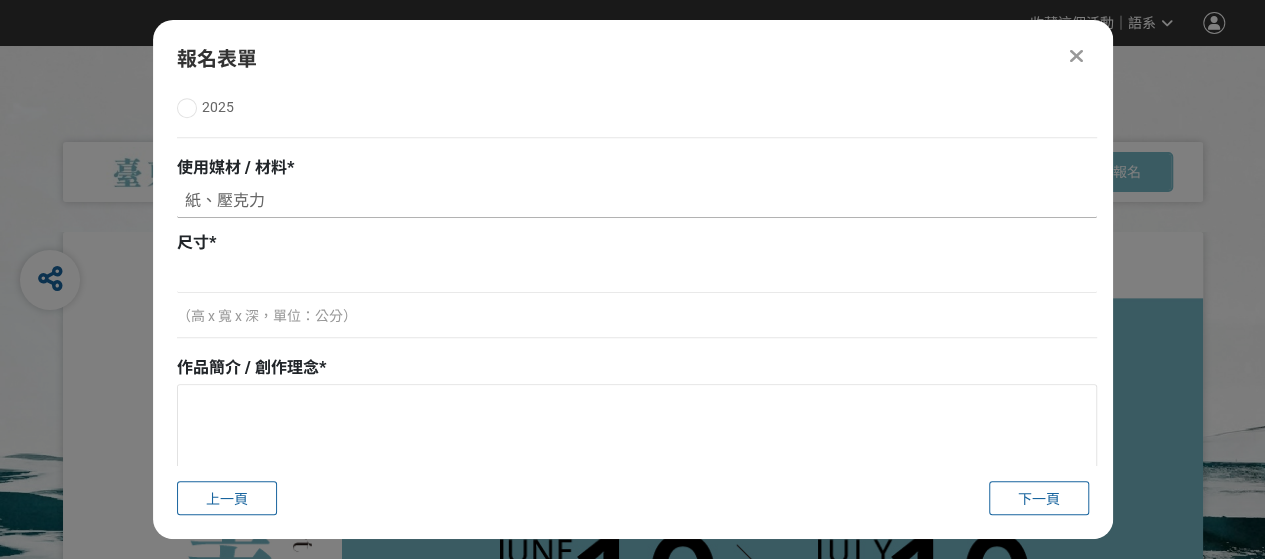 type on "紙、壓克力" 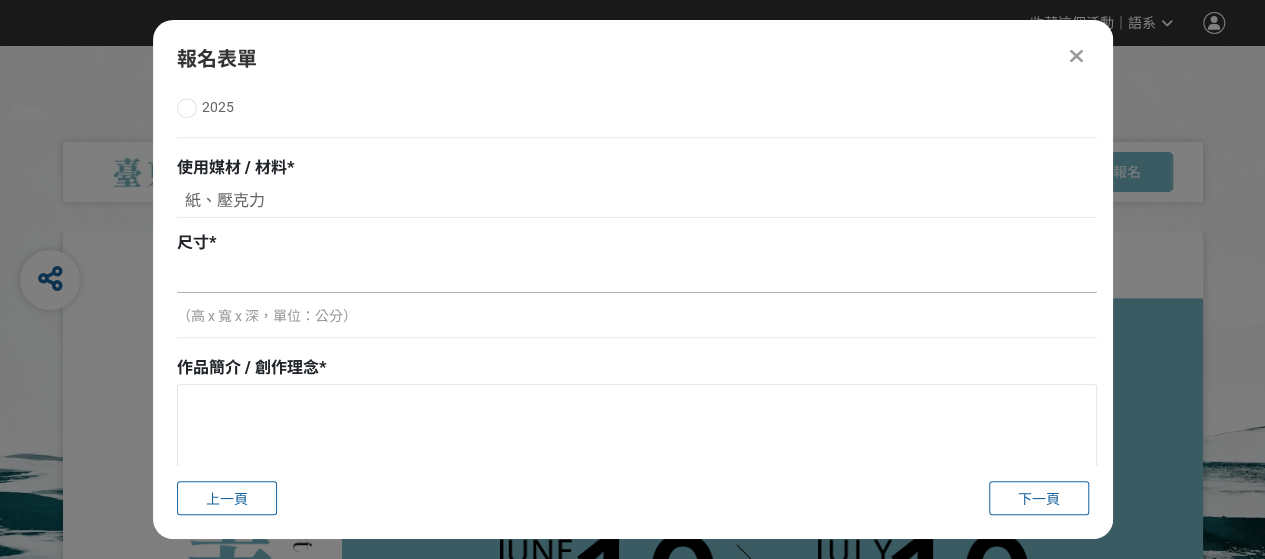 click at bounding box center (637, 276) 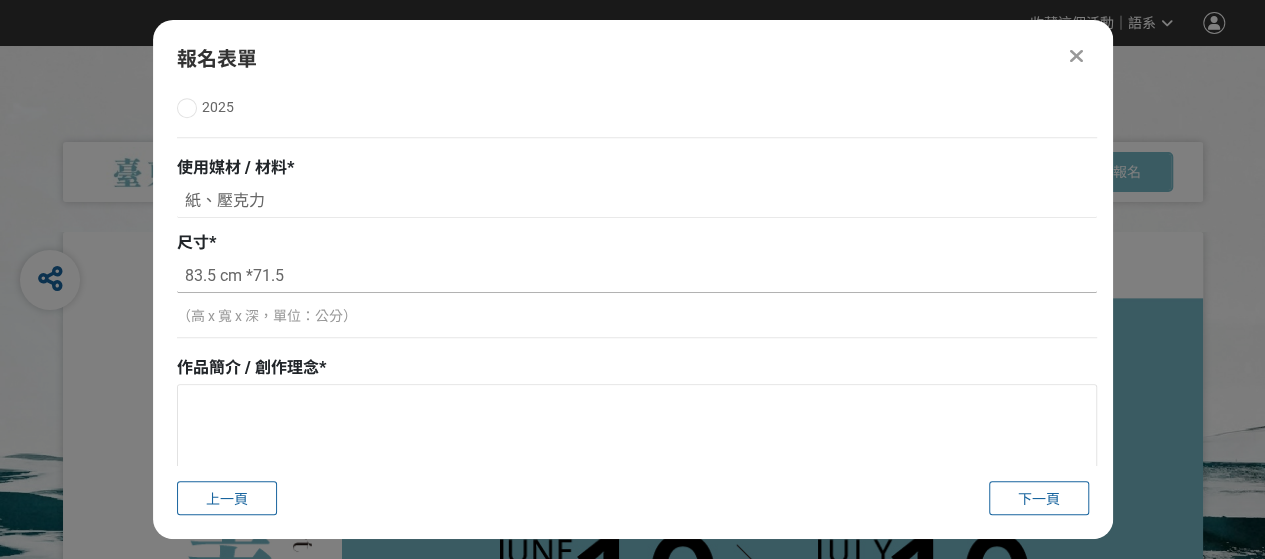 click on "83.5 cm *71.5" at bounding box center (637, 276) 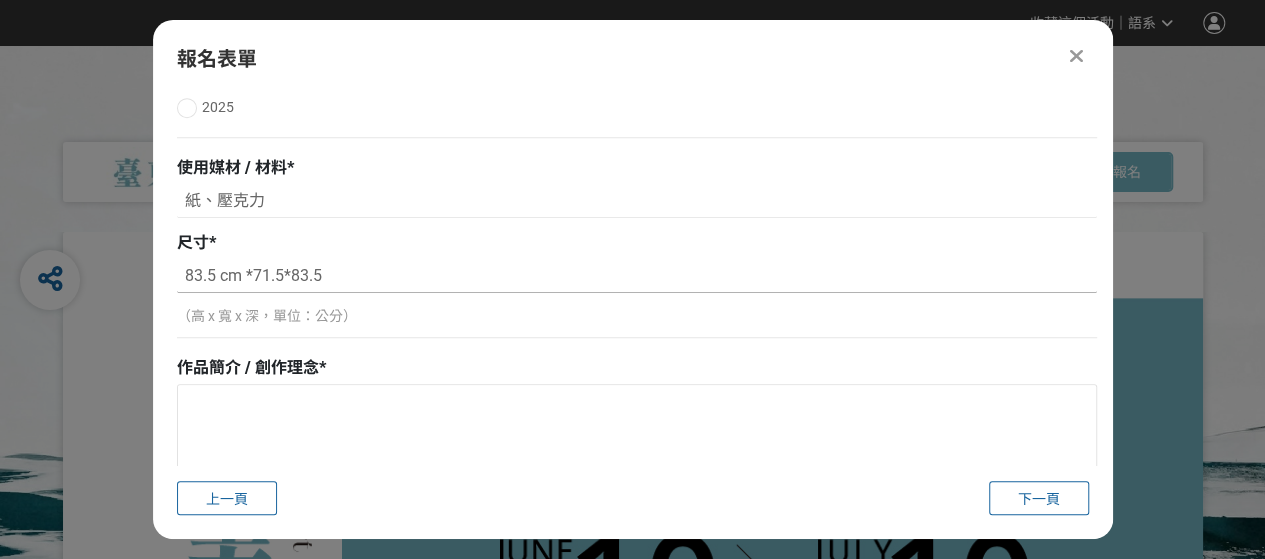 drag, startPoint x: 253, startPoint y: 270, endPoint x: 37, endPoint y: 238, distance: 218.3575 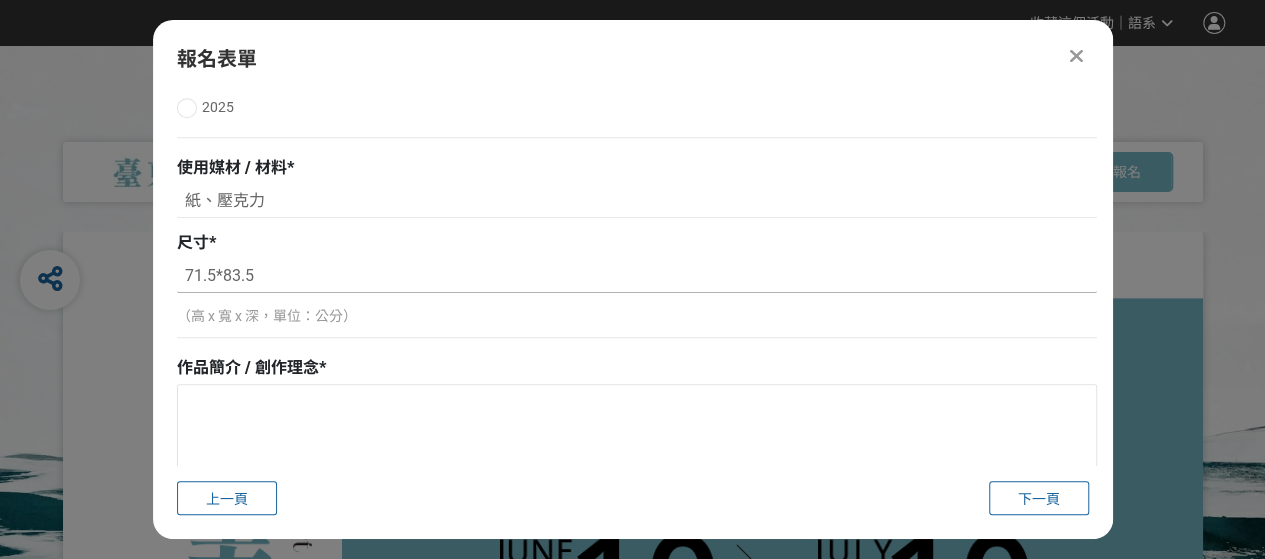 click on "71.5*83.5" at bounding box center [637, 276] 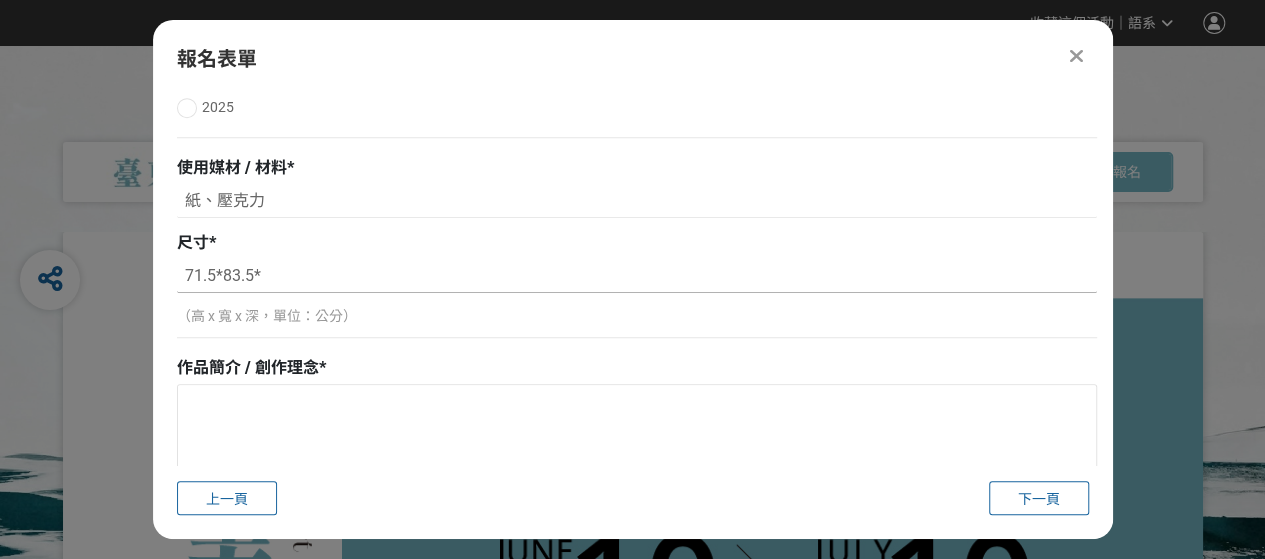 type on "71.5*83.5*" 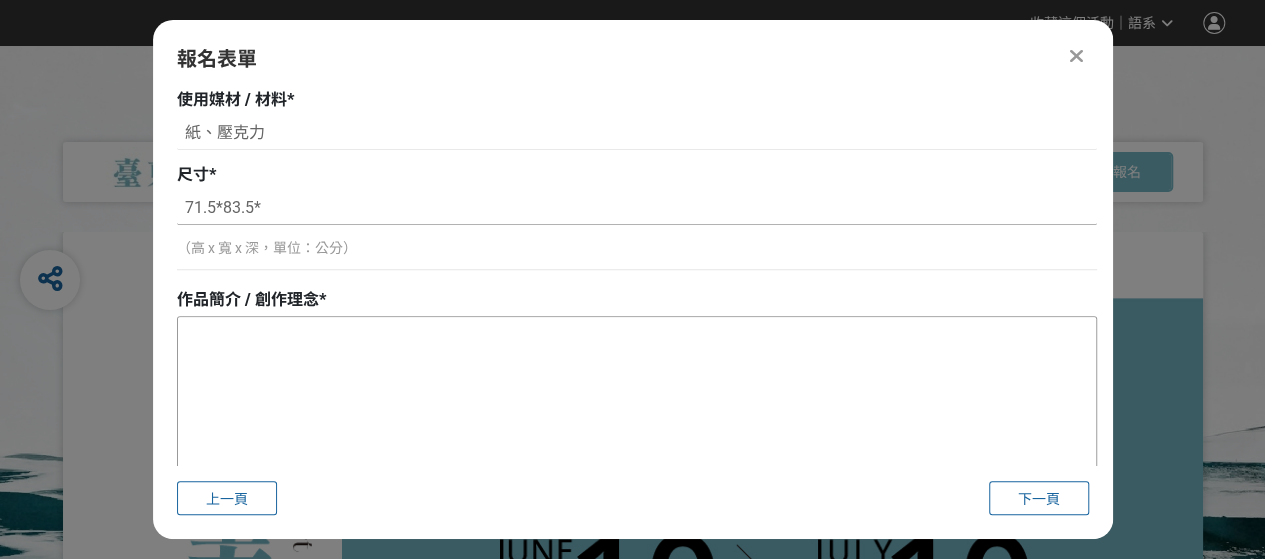 scroll, scrollTop: 600, scrollLeft: 0, axis: vertical 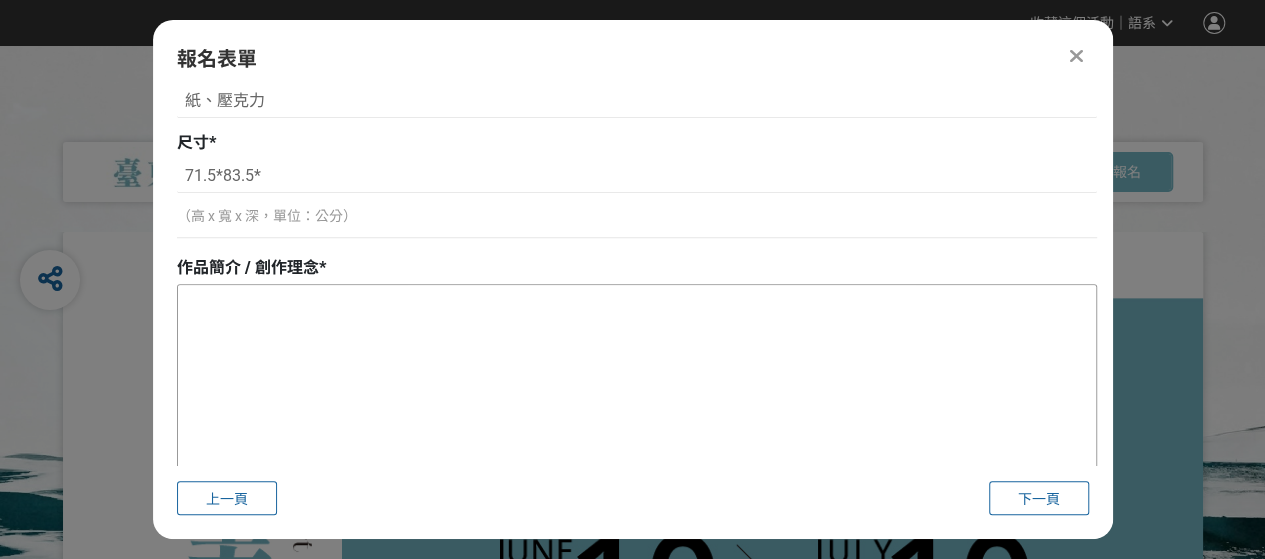paste on "饅頭炎是抵達[GEOGRAPHIC_DATA]或開元港時，映入眼簾的第一個地標，其可視為蘭嶼主要地標之一。本創作透過水平分割之模式，以印象及抽象之手法呈現雲層、饅頭炎與海面間遠、中、近之霞彩相互輝映場景，藉由其所折射出之光、彩、色、影變化，共同舞出和諧優美的生態畫卷。" 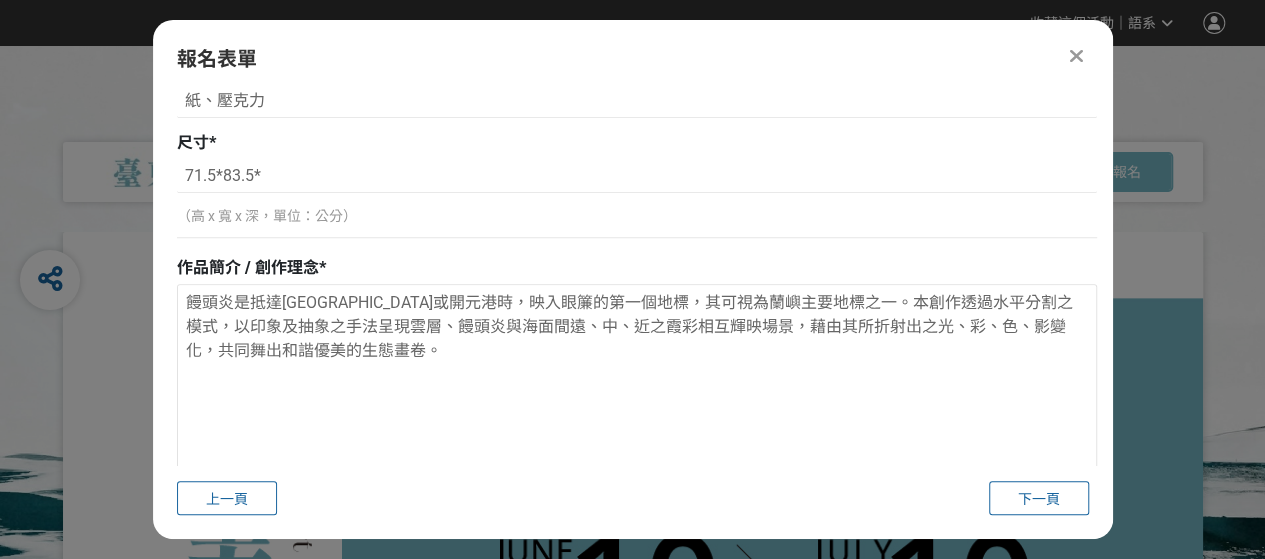 type on "饅頭炎是抵達[GEOGRAPHIC_DATA]或開元港時，映入眼簾的第一個地標，其可視為蘭嶼主要地標之一。本創作透過水平分割之模式，以印象及抽象之手法呈現雲層、饅頭炎與海面間遠、中、近之霞彩相互輝映場景，藉由其所折射出之光、彩、色、影變化，共同舞出和諧優美的生態畫卷。" 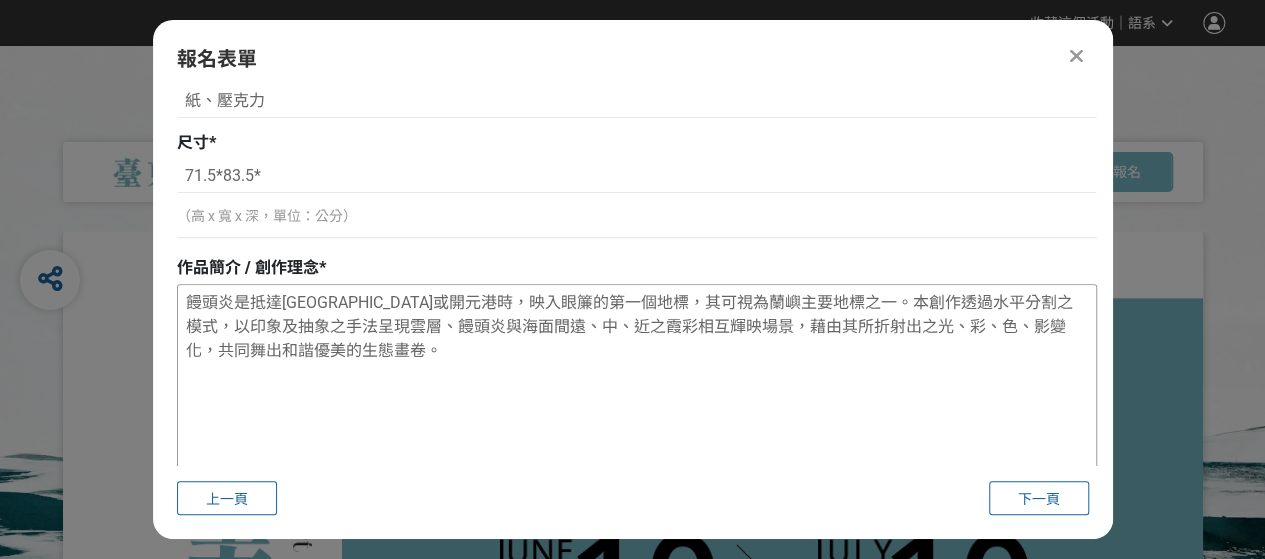 click on "饅頭炎是抵達[GEOGRAPHIC_DATA]或開元港時，映入眼簾的第一個地標，其可視為蘭嶼主要地標之一。本創作透過水平分割之模式，以印象及抽象之手法呈現雲層、饅頭炎與海面間遠、中、近之霞彩相互輝映場景，藉由其所折射出之光、彩、色、影變化，共同舞出和諧優美的生態畫卷。" at bounding box center (637, 385) 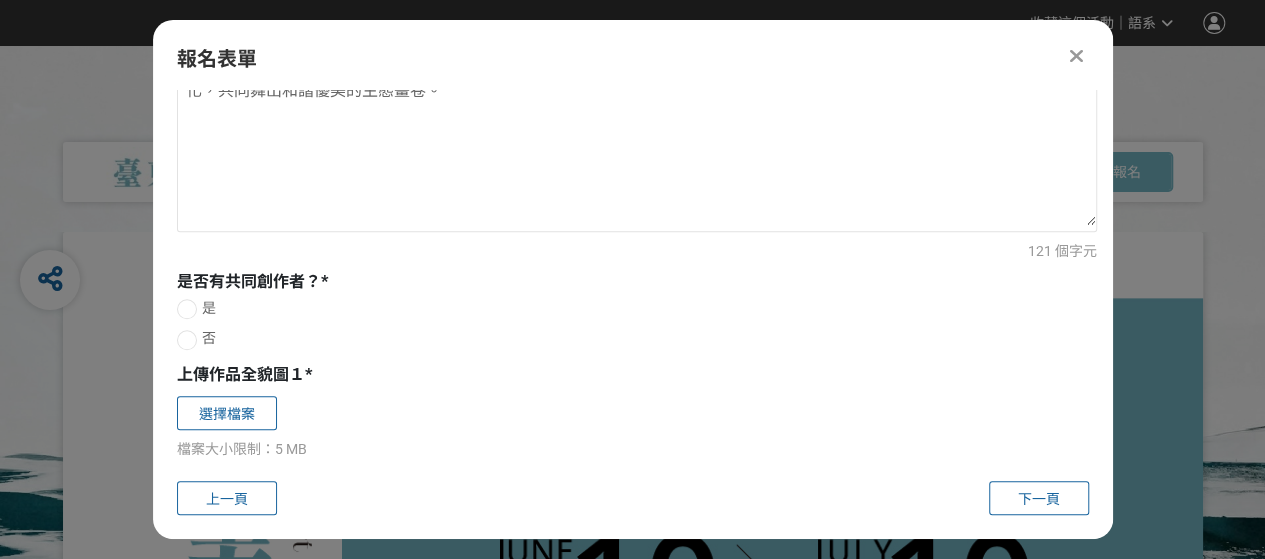 scroll, scrollTop: 900, scrollLeft: 0, axis: vertical 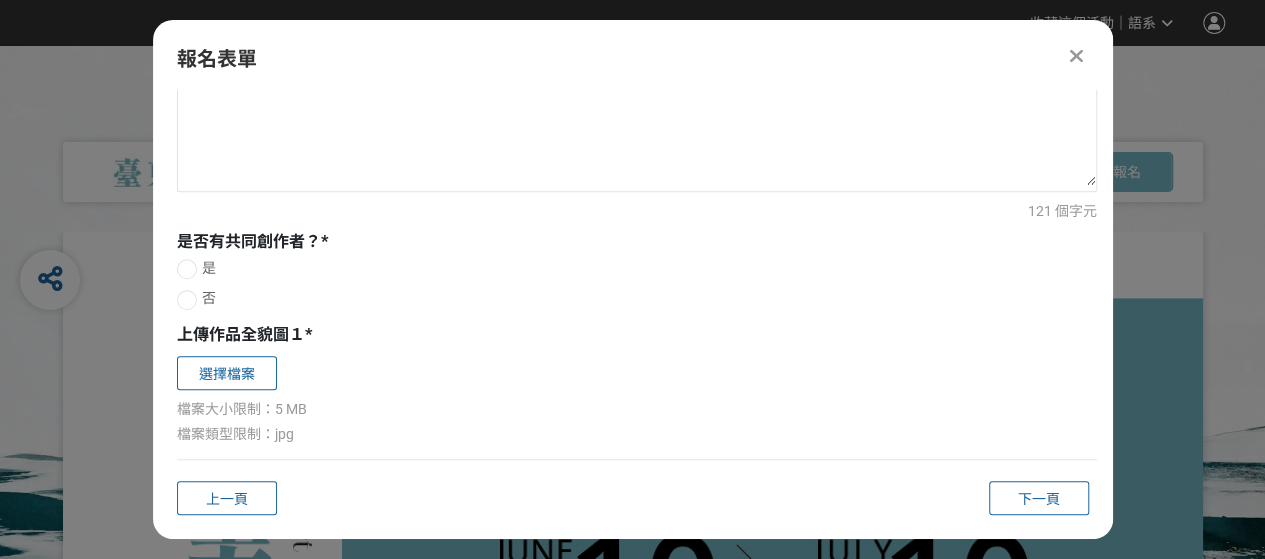 click at bounding box center [187, 300] 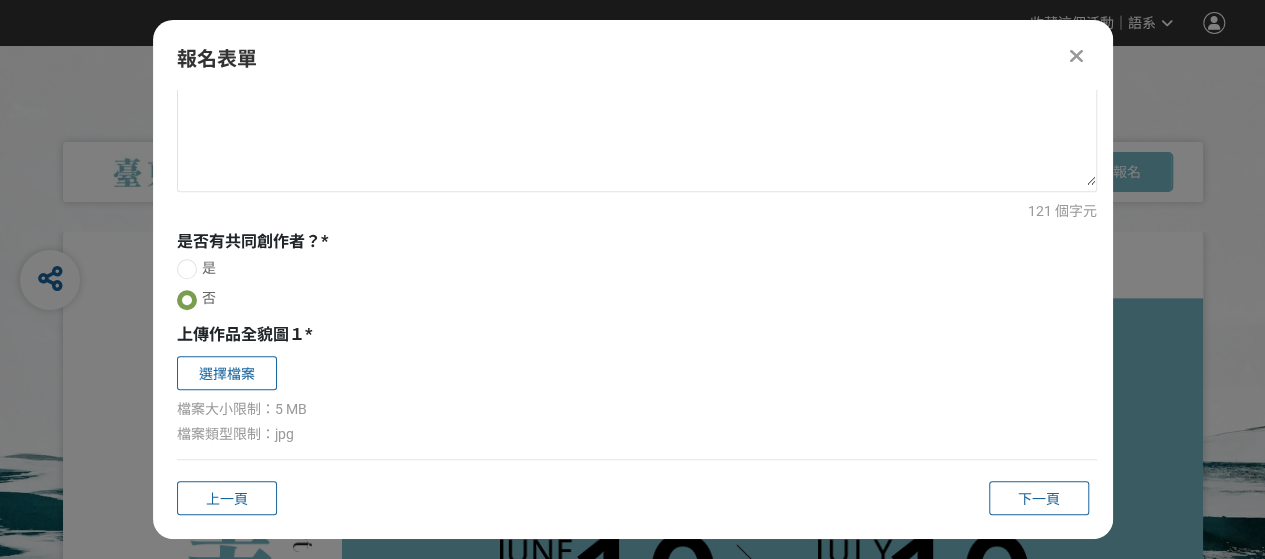 scroll, scrollTop: 1100, scrollLeft: 0, axis: vertical 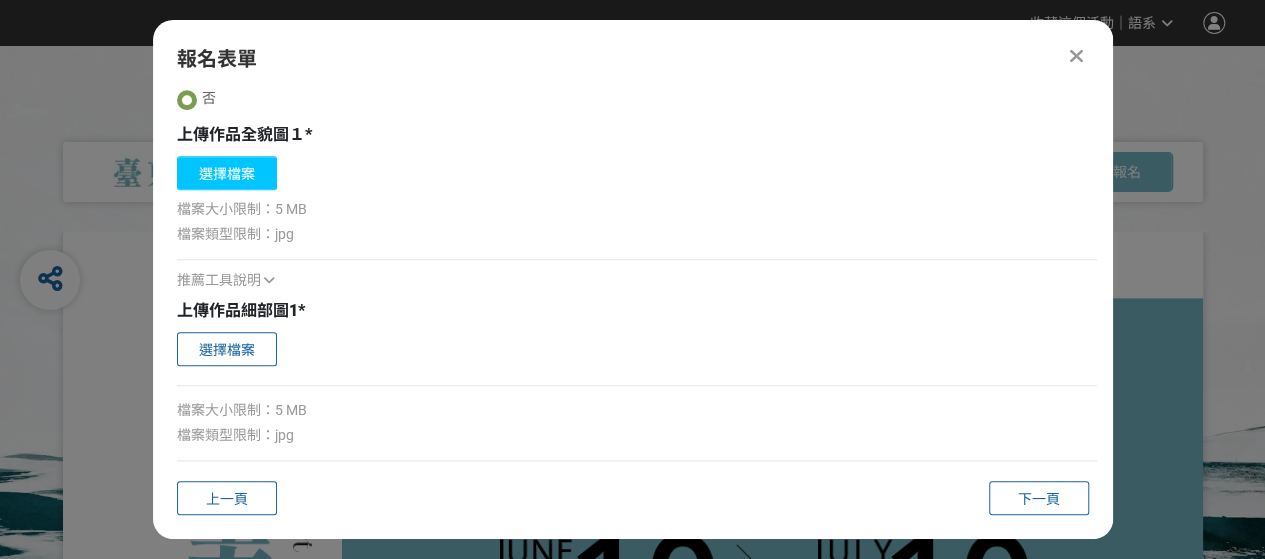 click on "選擇檔案" at bounding box center (227, 173) 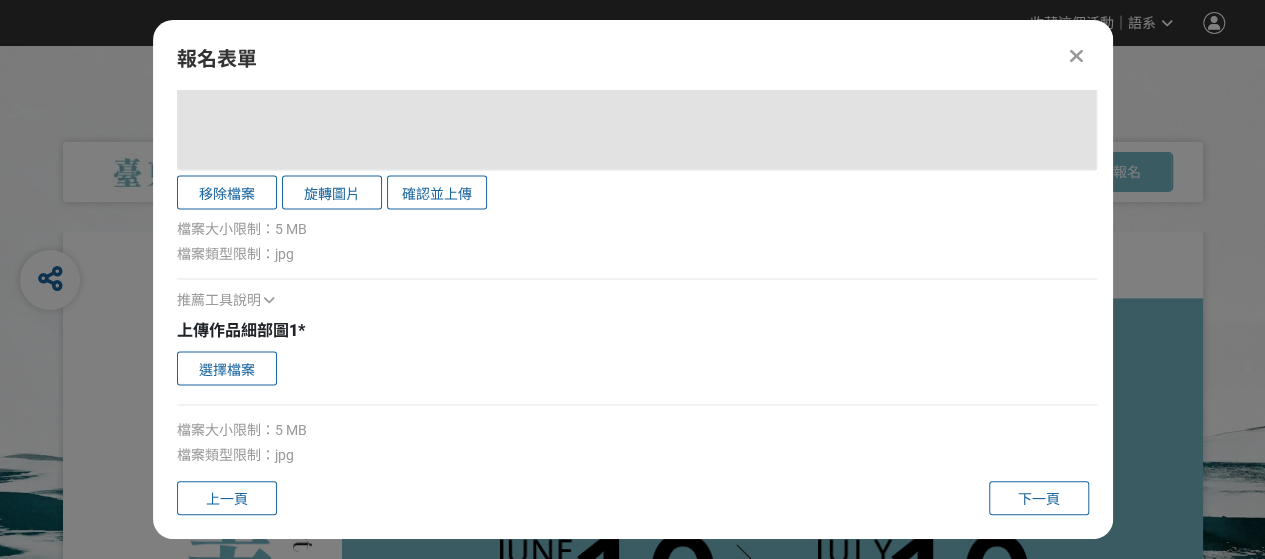 scroll, scrollTop: 2100, scrollLeft: 0, axis: vertical 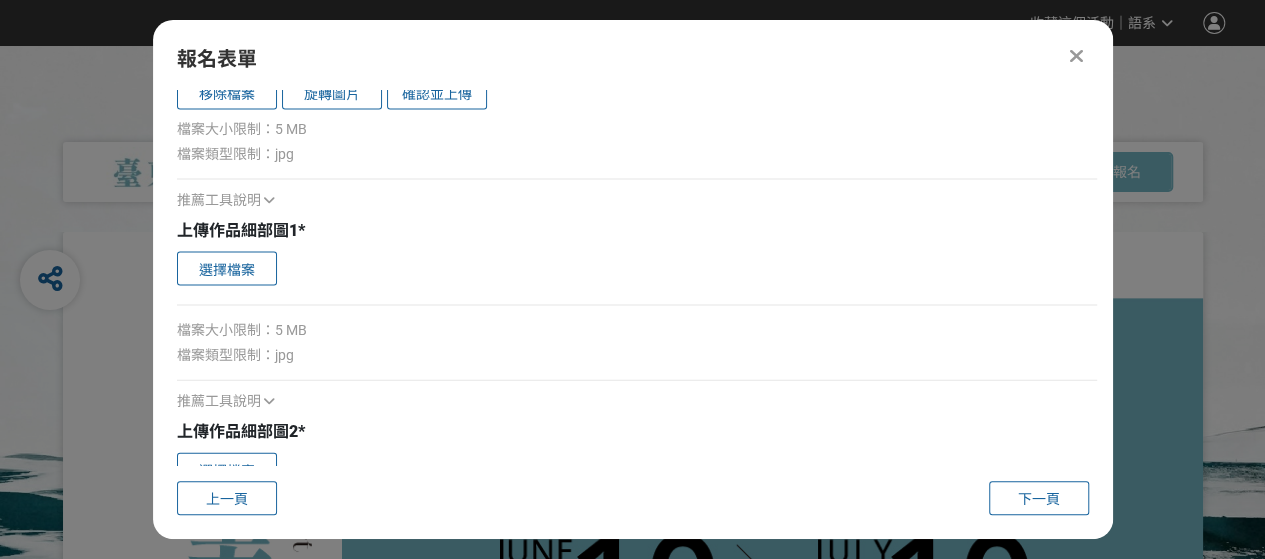 drag, startPoint x: 324, startPoint y: 277, endPoint x: 306, endPoint y: 277, distance: 18 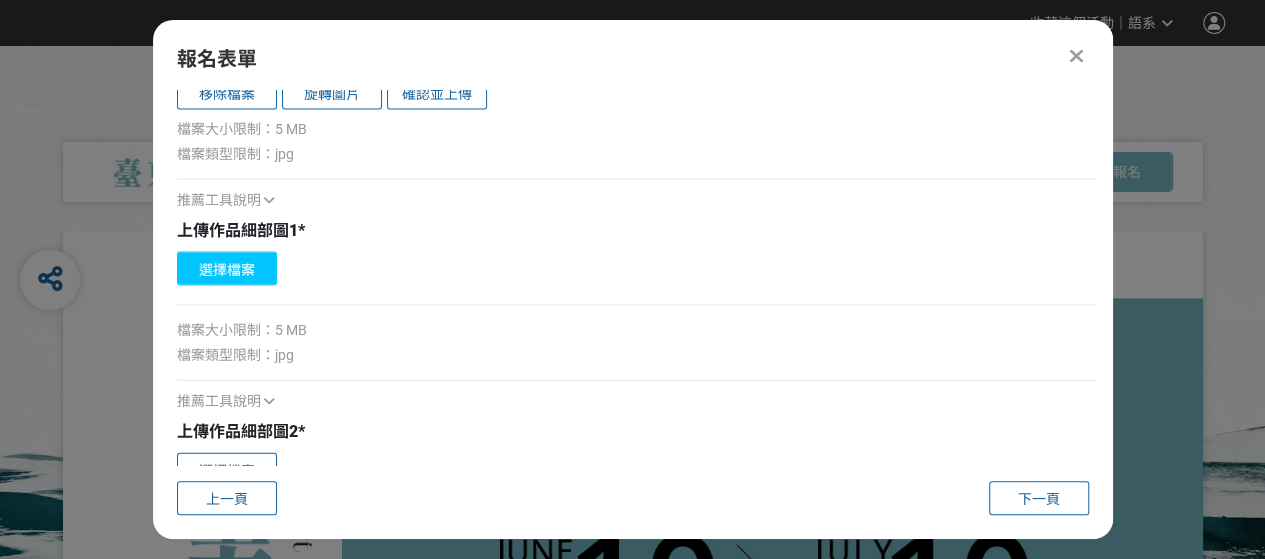 click on "選擇檔案" at bounding box center [227, 269] 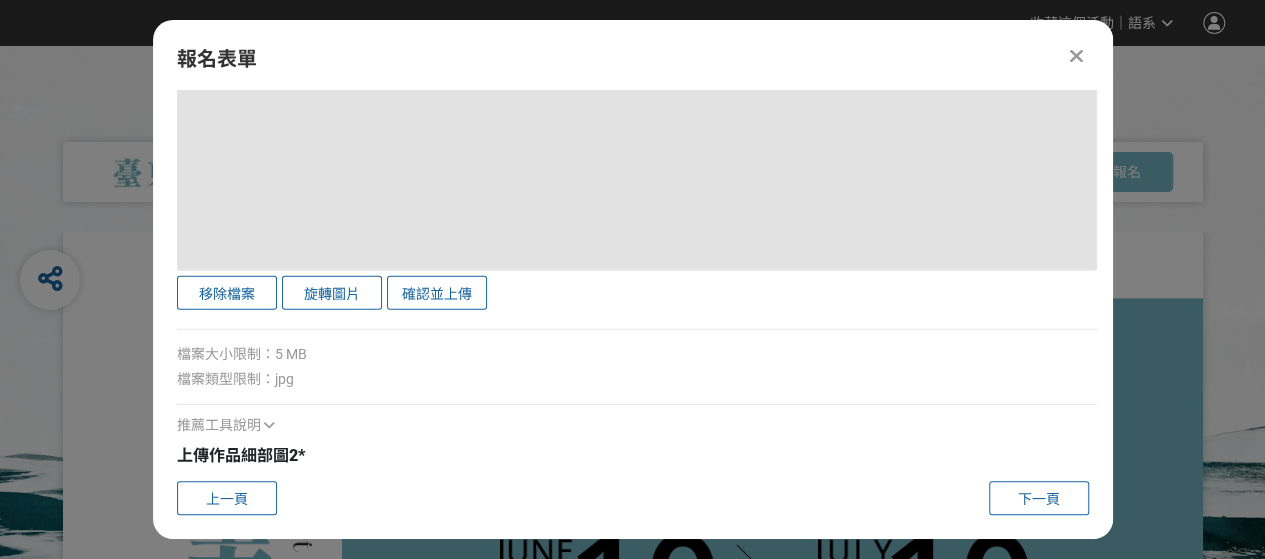 scroll, scrollTop: 3132, scrollLeft: 0, axis: vertical 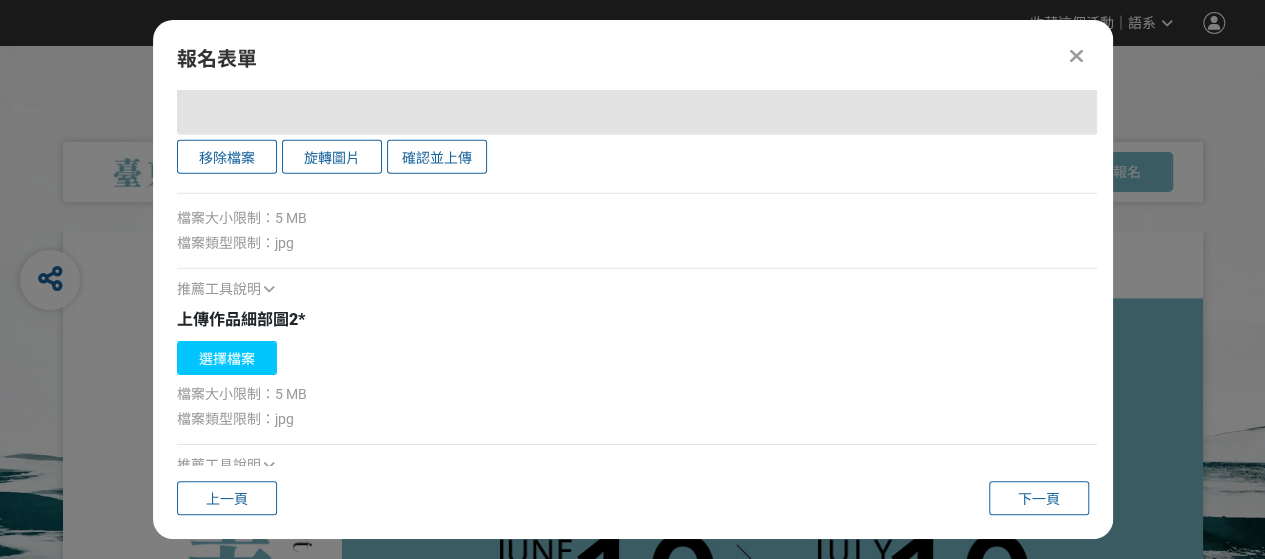click on "選擇檔案" at bounding box center [227, 358] 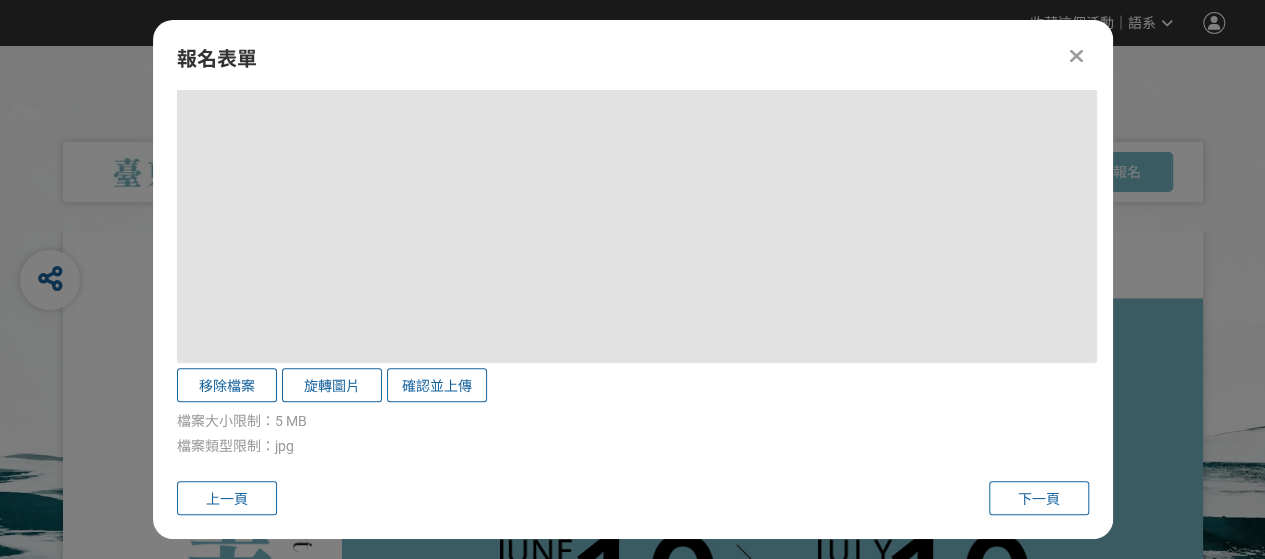 scroll, scrollTop: 4048, scrollLeft: 0, axis: vertical 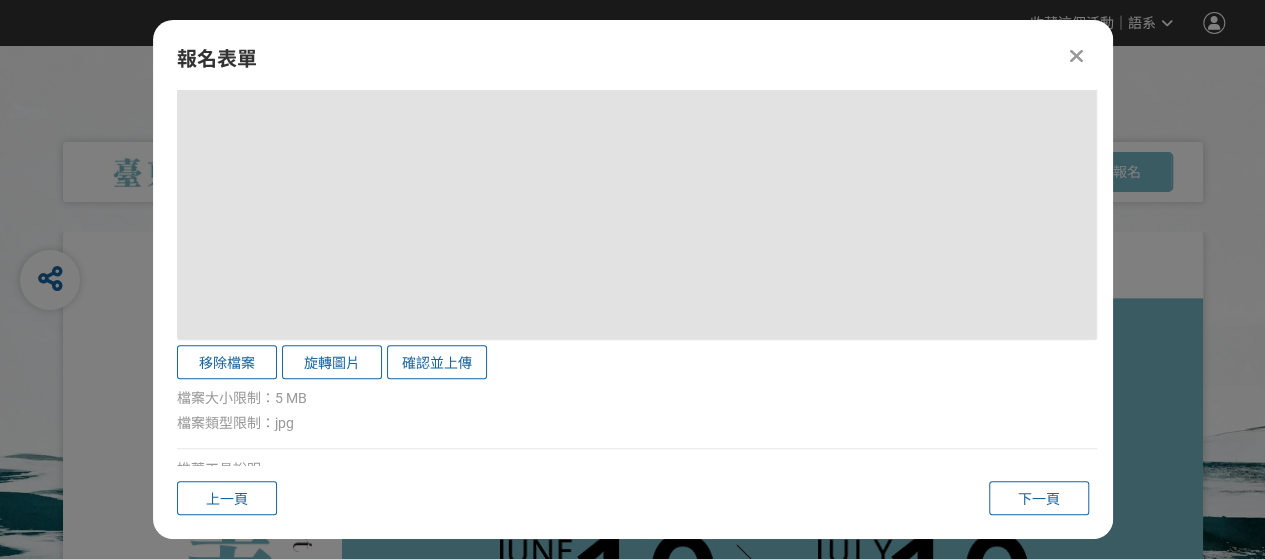 click at bounding box center (269, 469) 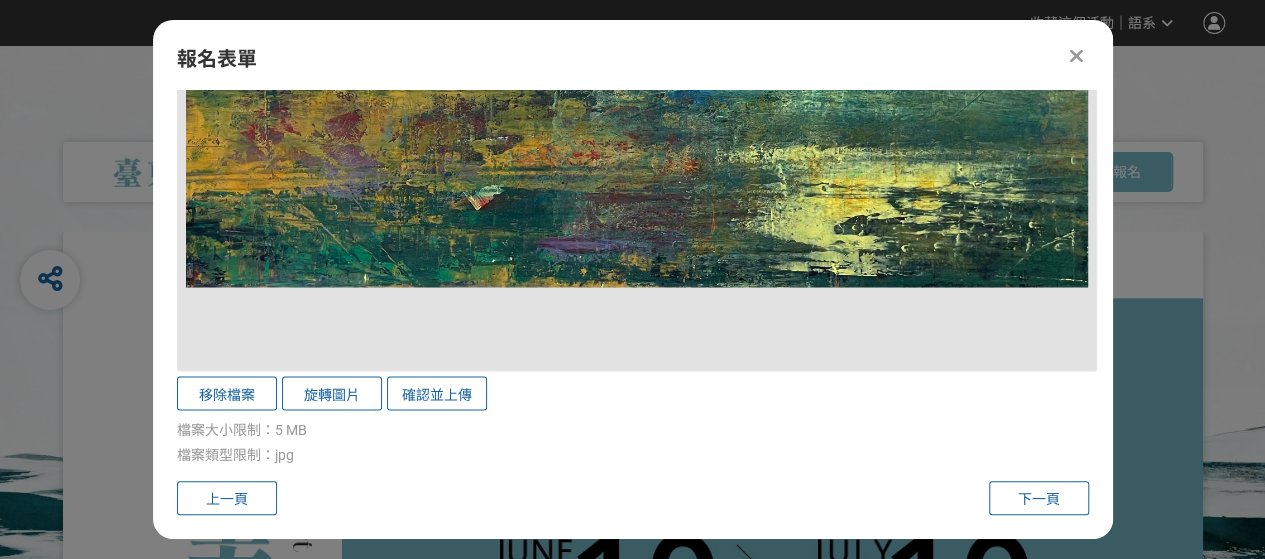 scroll, scrollTop: 1832, scrollLeft: 0, axis: vertical 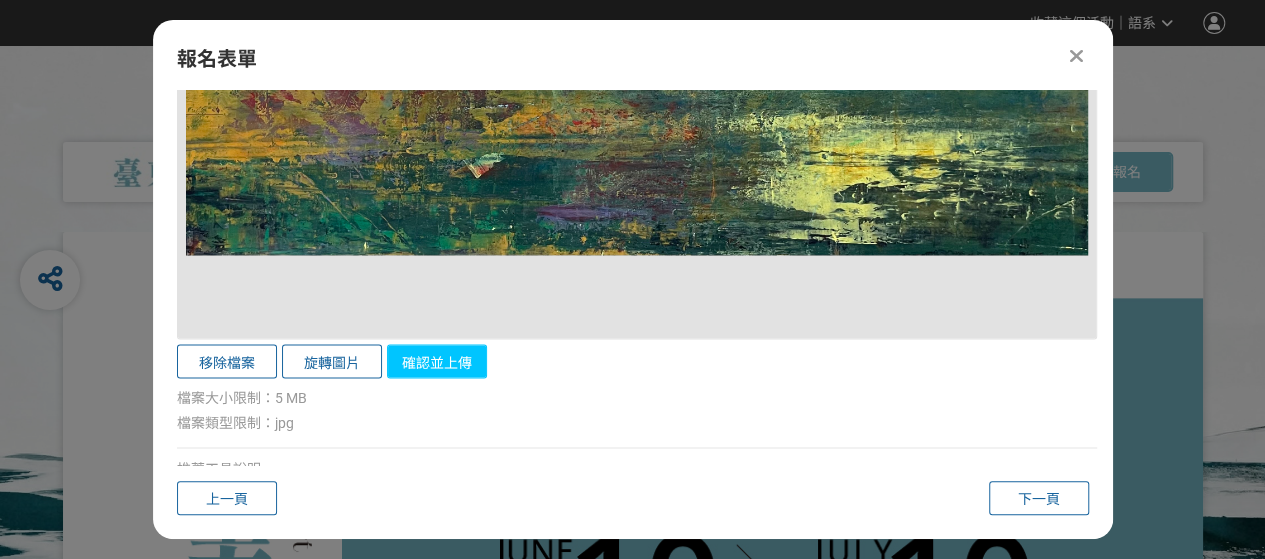 click on "確認並上傳" at bounding box center (437, 361) 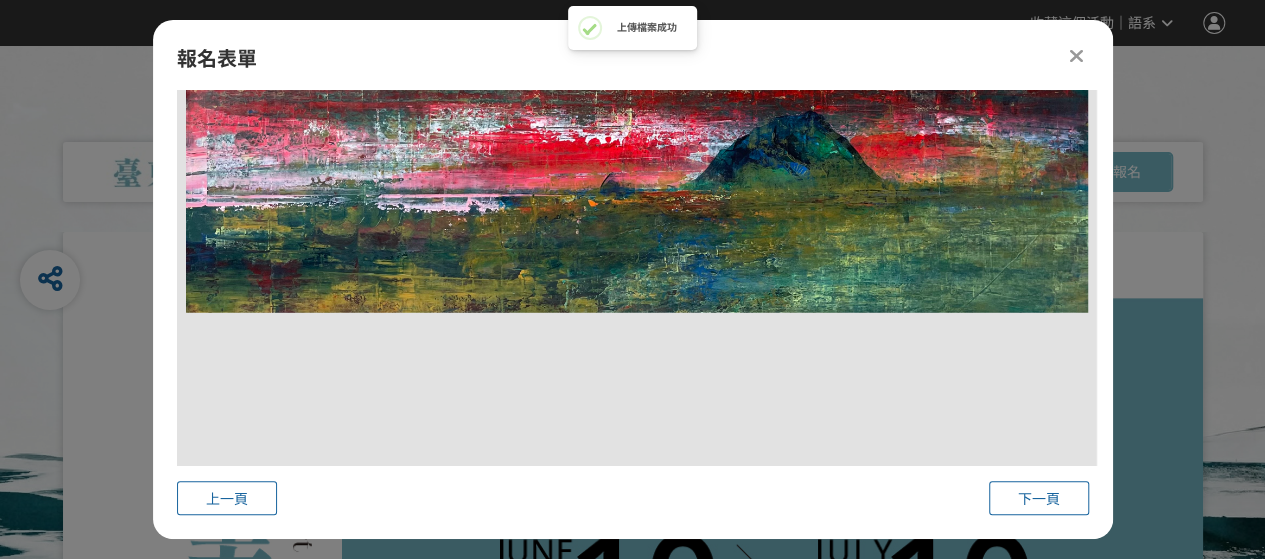 scroll, scrollTop: 2832, scrollLeft: 0, axis: vertical 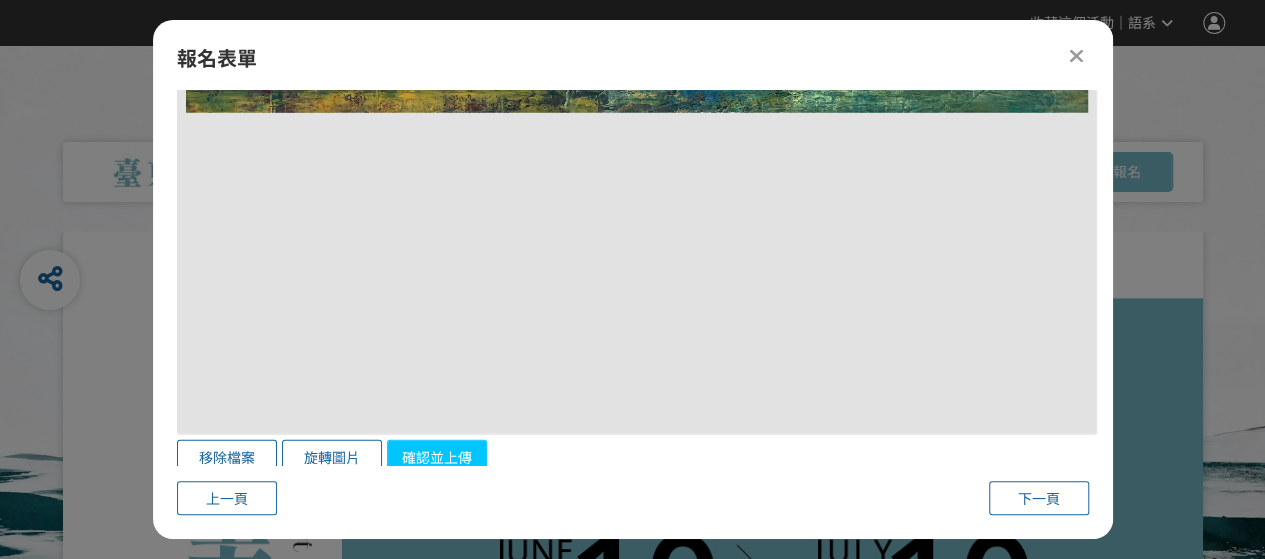 click on "確認並上傳" at bounding box center (437, 457) 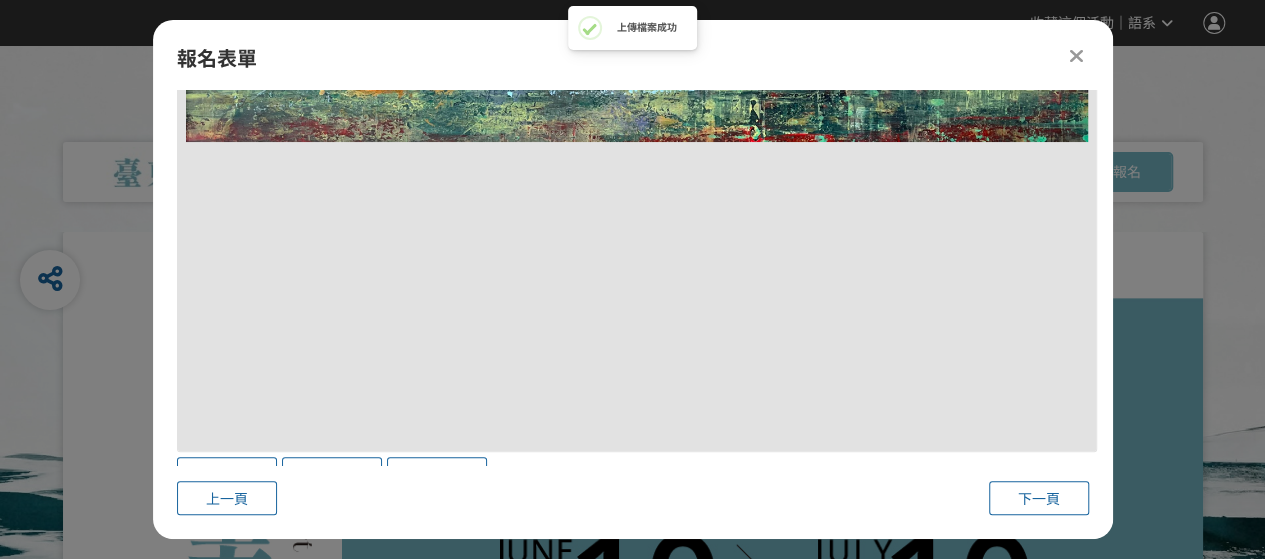 scroll, scrollTop: 4032, scrollLeft: 0, axis: vertical 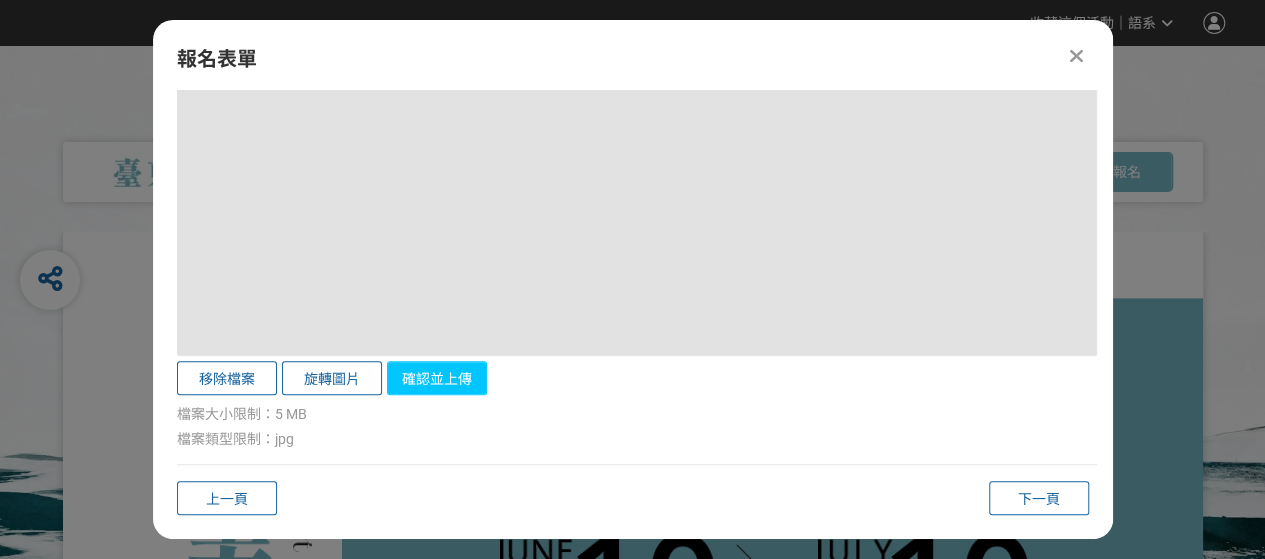 click on "確認並上傳" at bounding box center (437, 378) 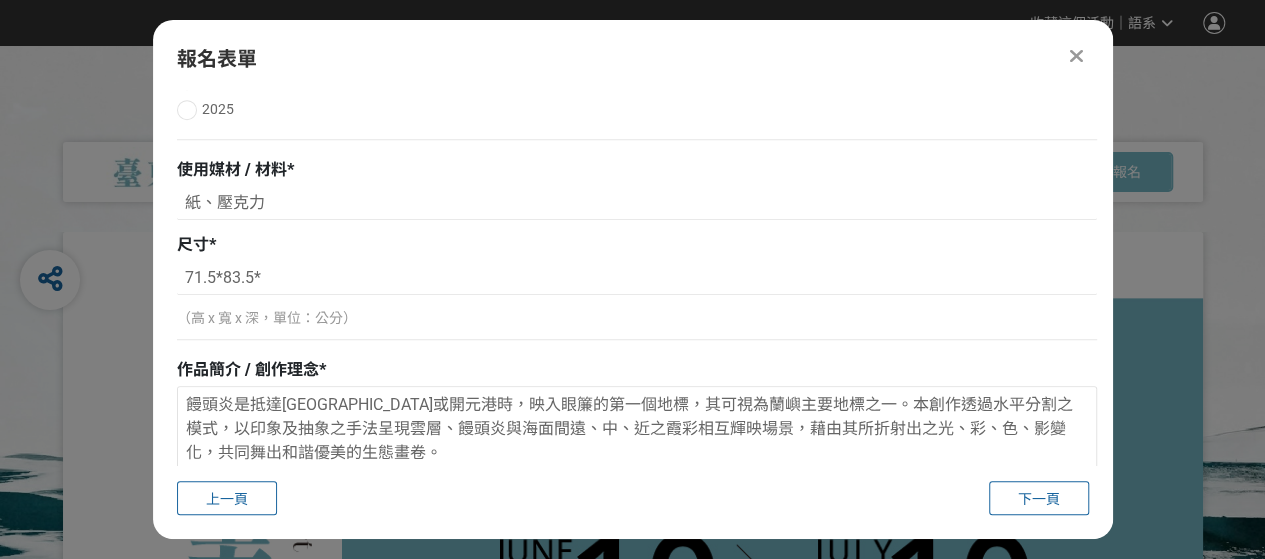 scroll, scrollTop: 500, scrollLeft: 0, axis: vertical 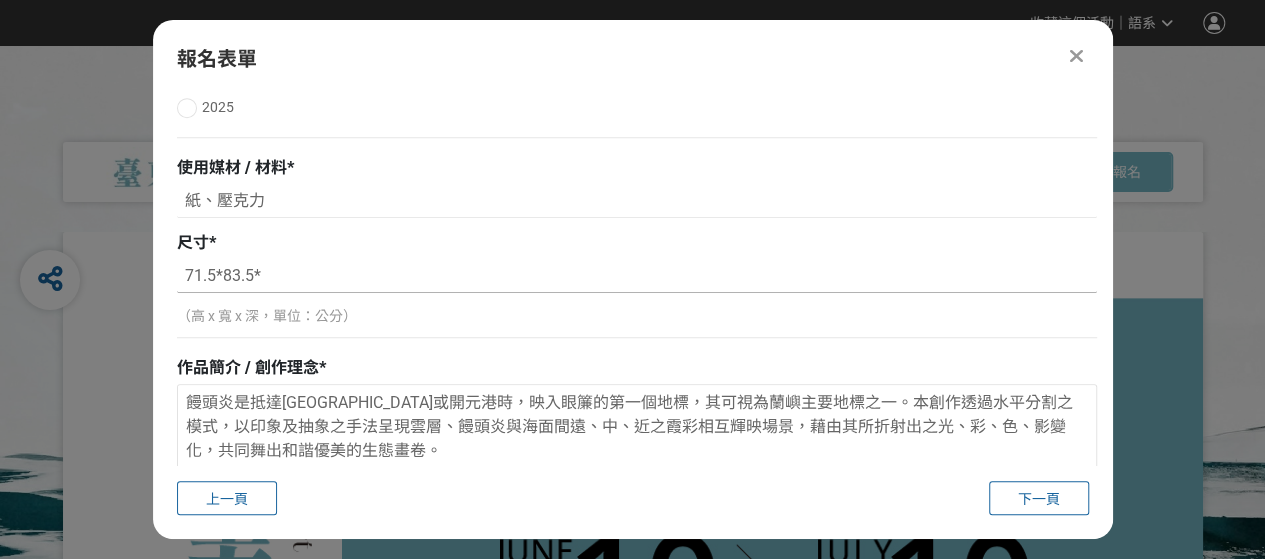 click on "71.5*83.5*" at bounding box center (637, 276) 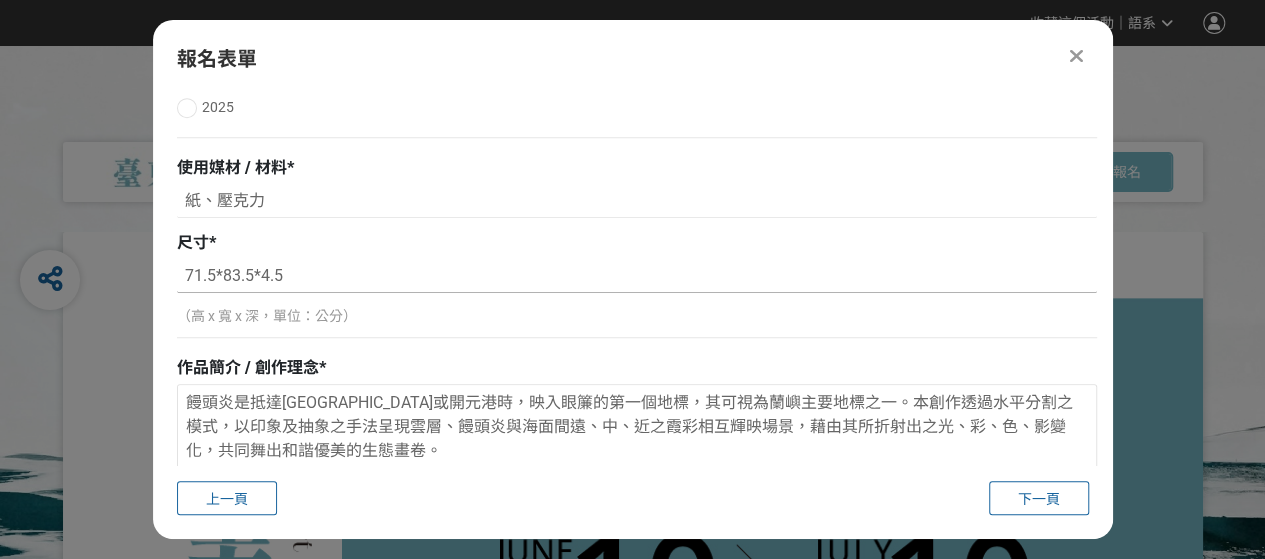 type on "71.5*83.5*4.5" 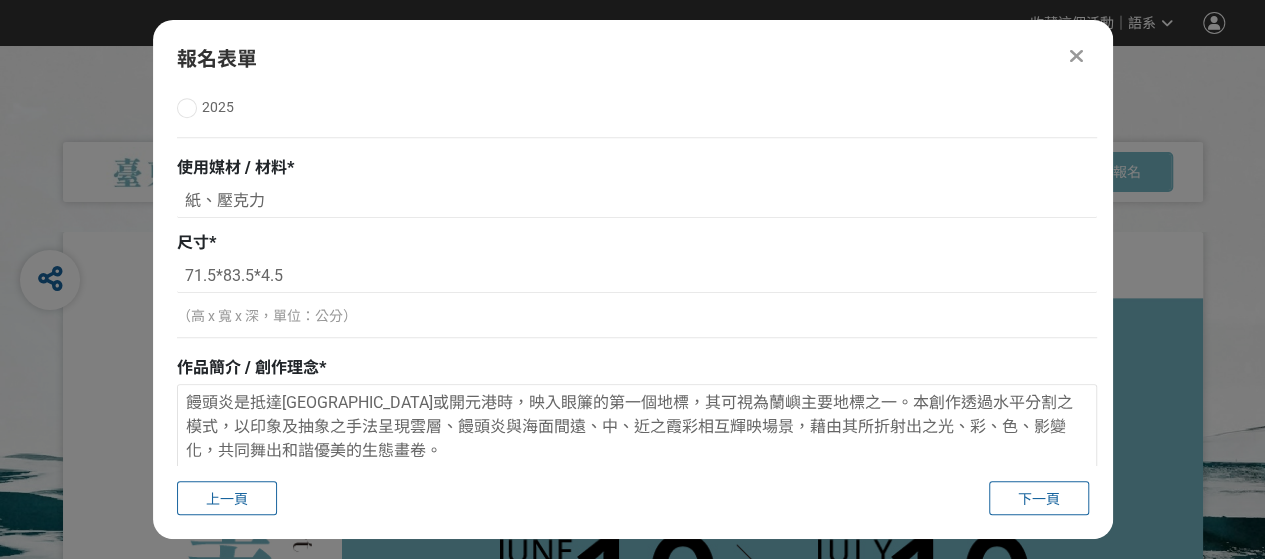 click on "（高 x 寬 x 深，單位：公分）" at bounding box center (637, 316) 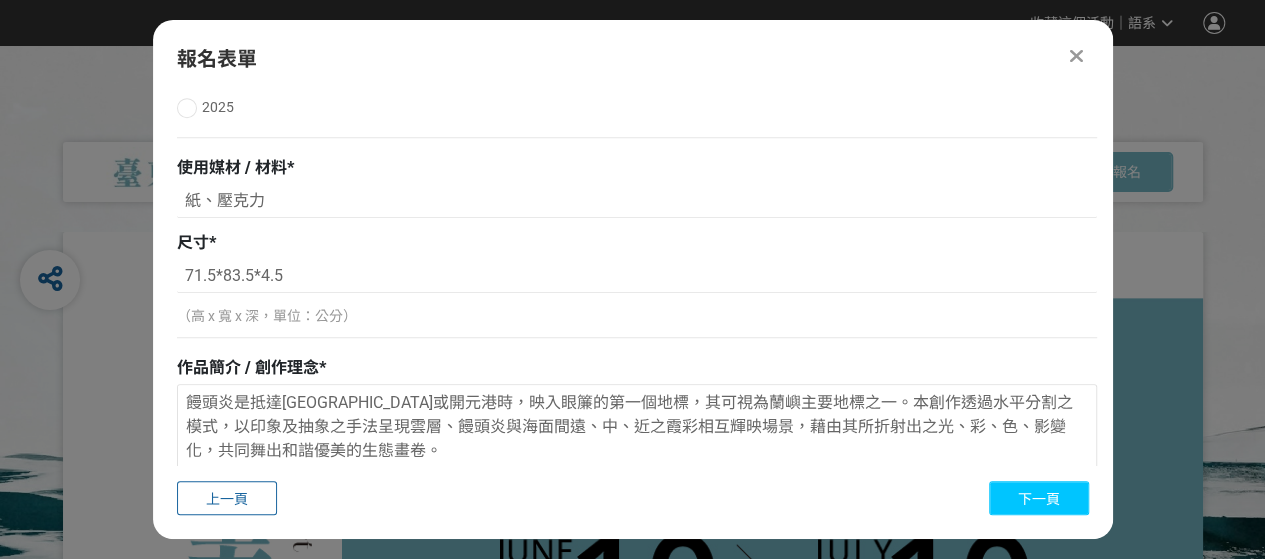 click on "下一頁" at bounding box center [1039, 499] 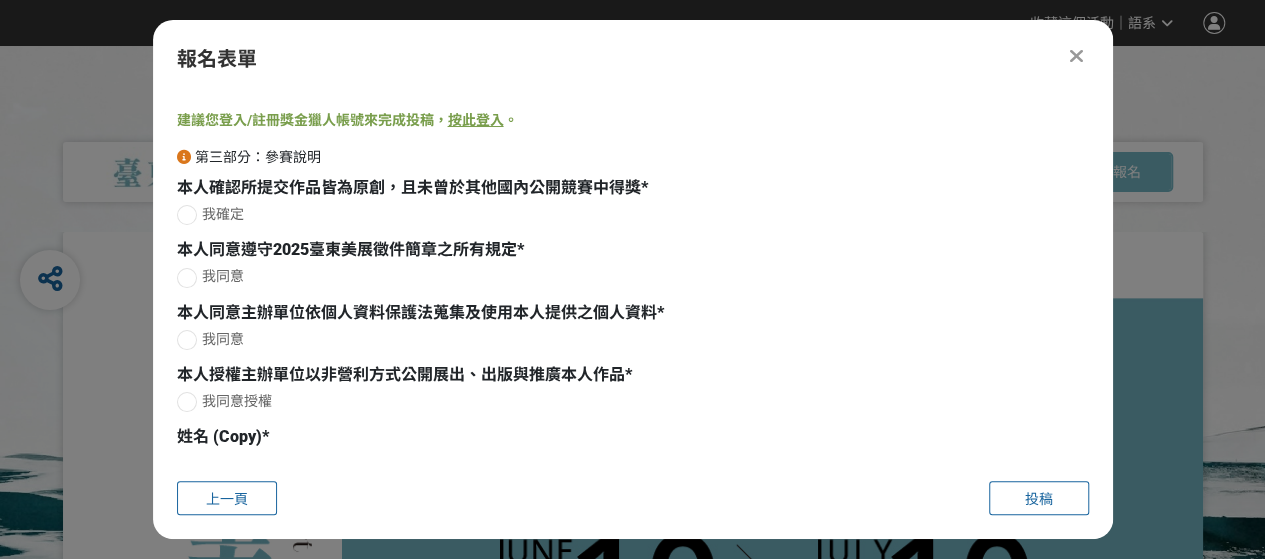 scroll, scrollTop: 0, scrollLeft: 0, axis: both 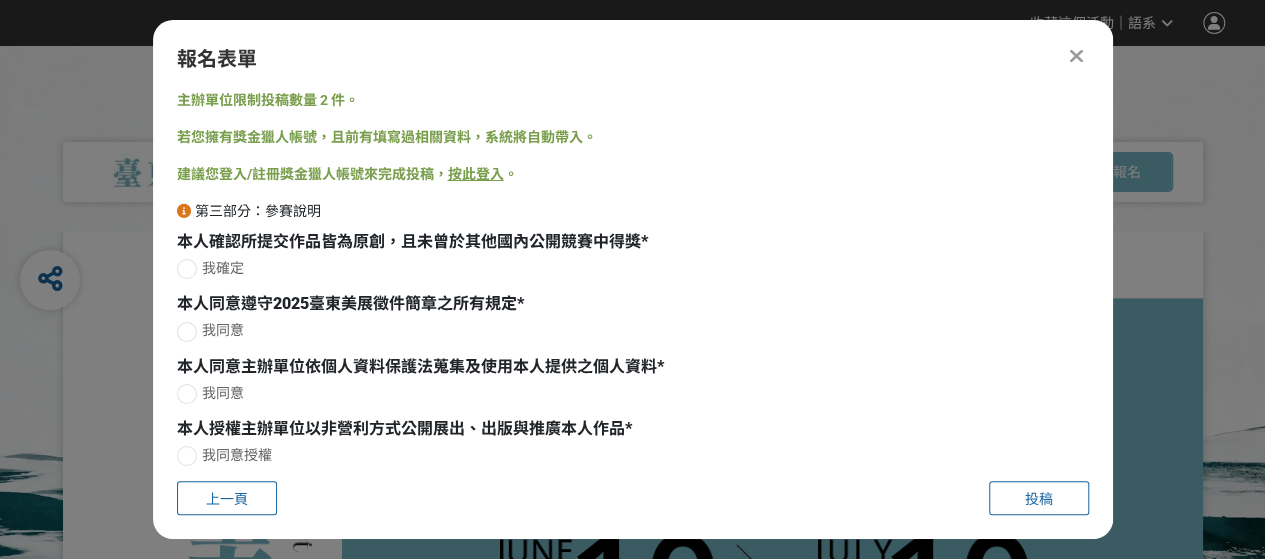 click at bounding box center [187, 269] 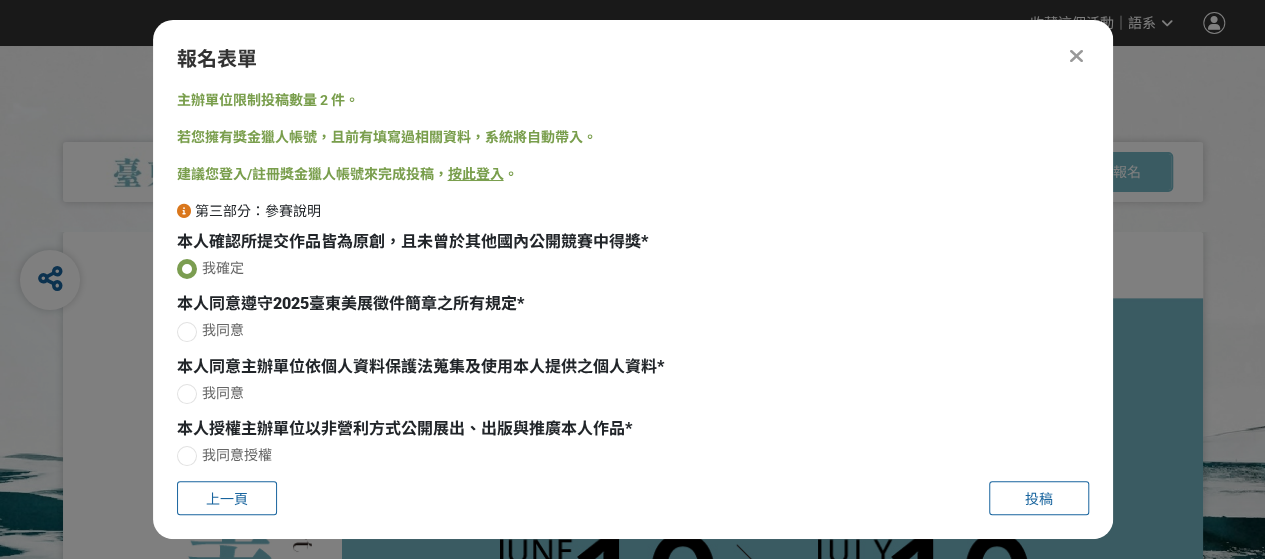 click at bounding box center [187, 332] 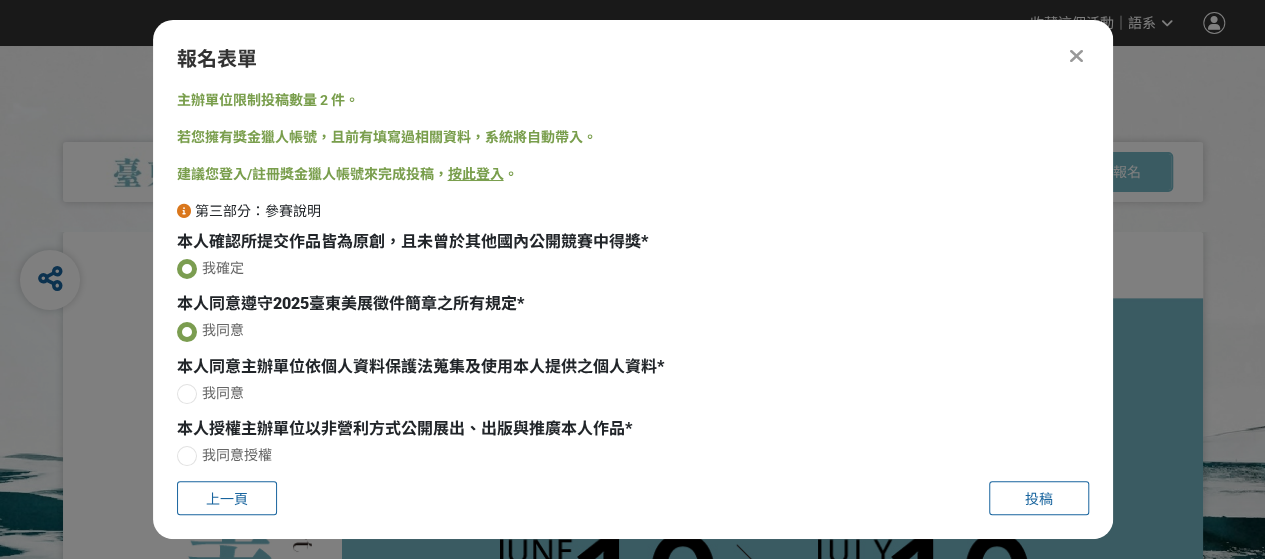 scroll, scrollTop: 155, scrollLeft: 0, axis: vertical 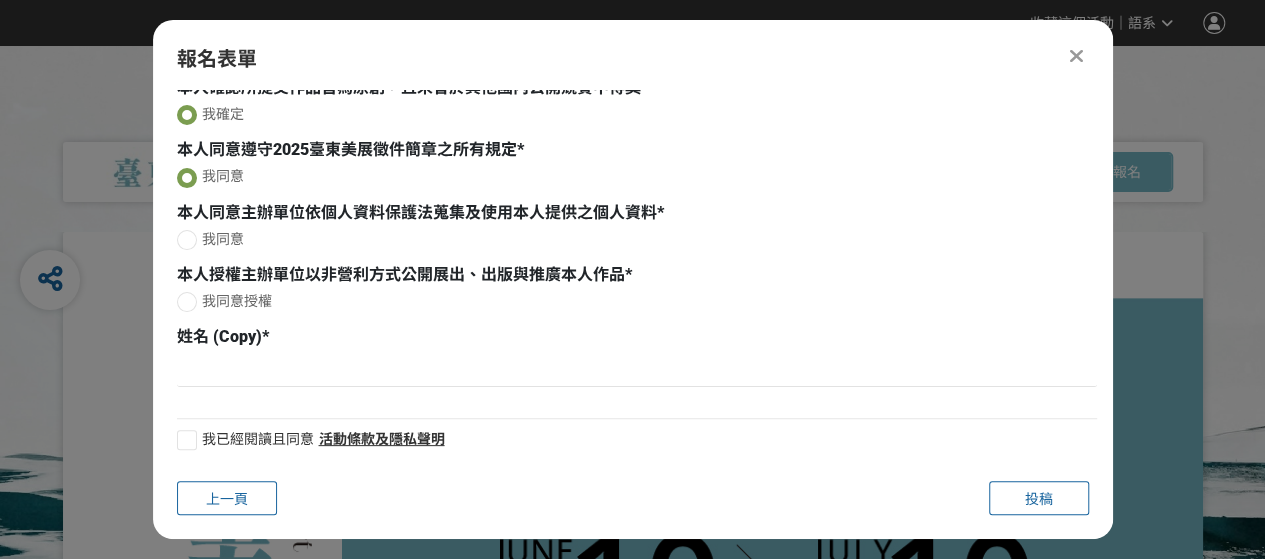click at bounding box center (187, 240) 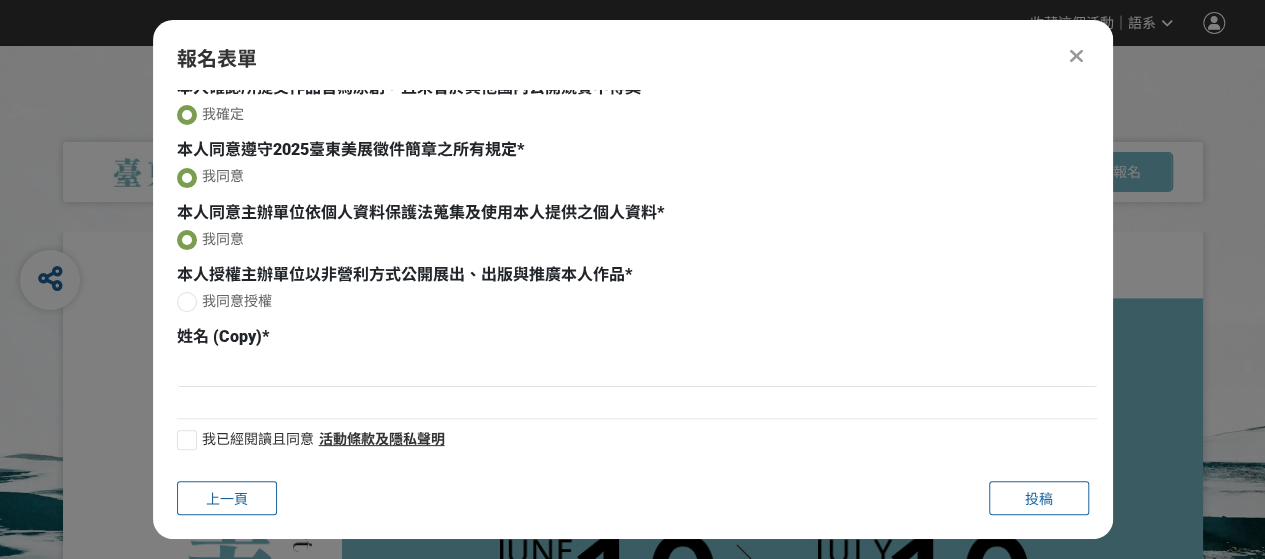 click at bounding box center (187, 302) 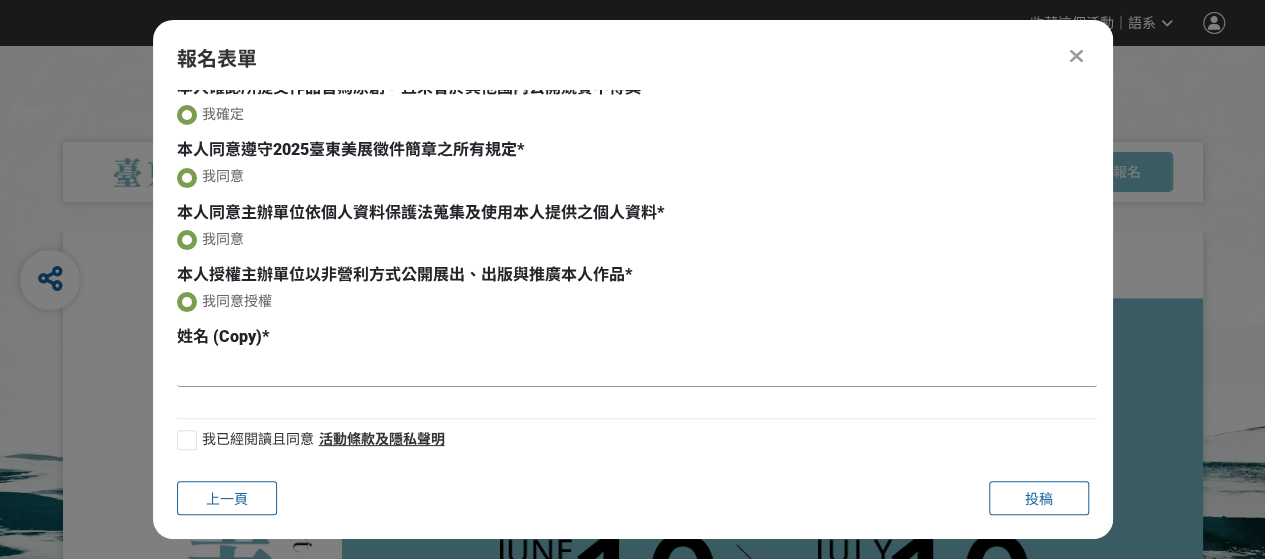 click at bounding box center (637, 370) 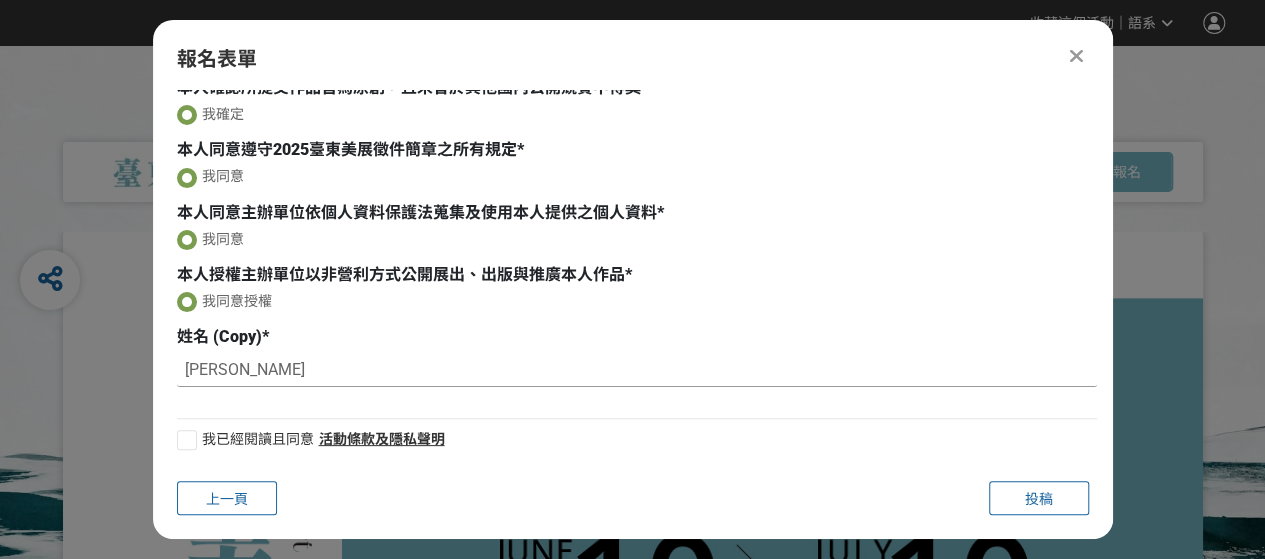 type on "[PERSON_NAME]" 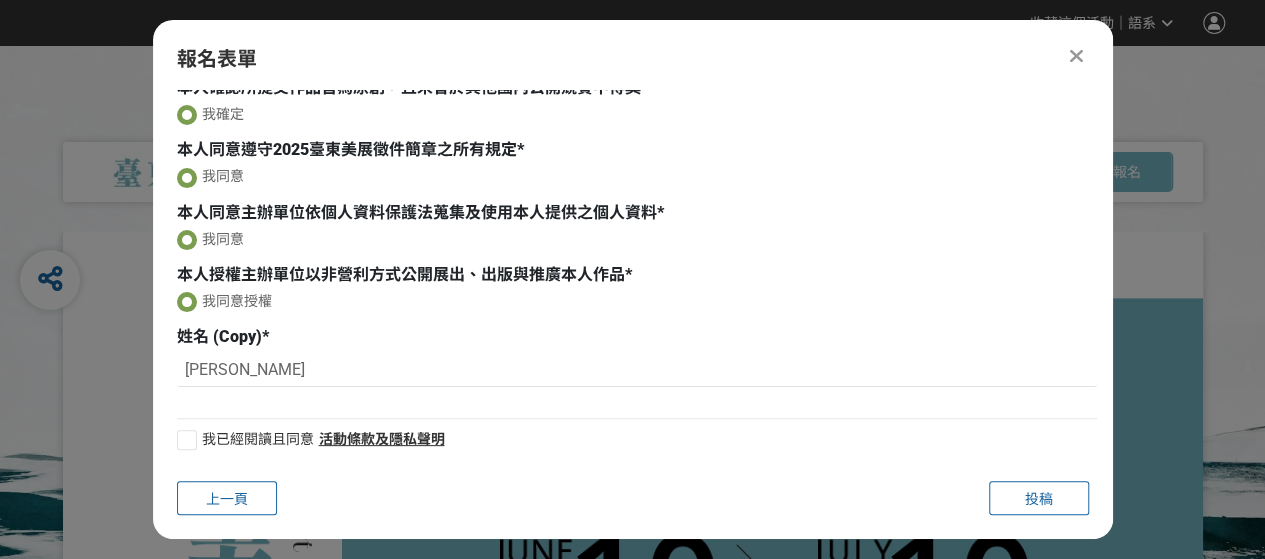 click at bounding box center [187, 440] 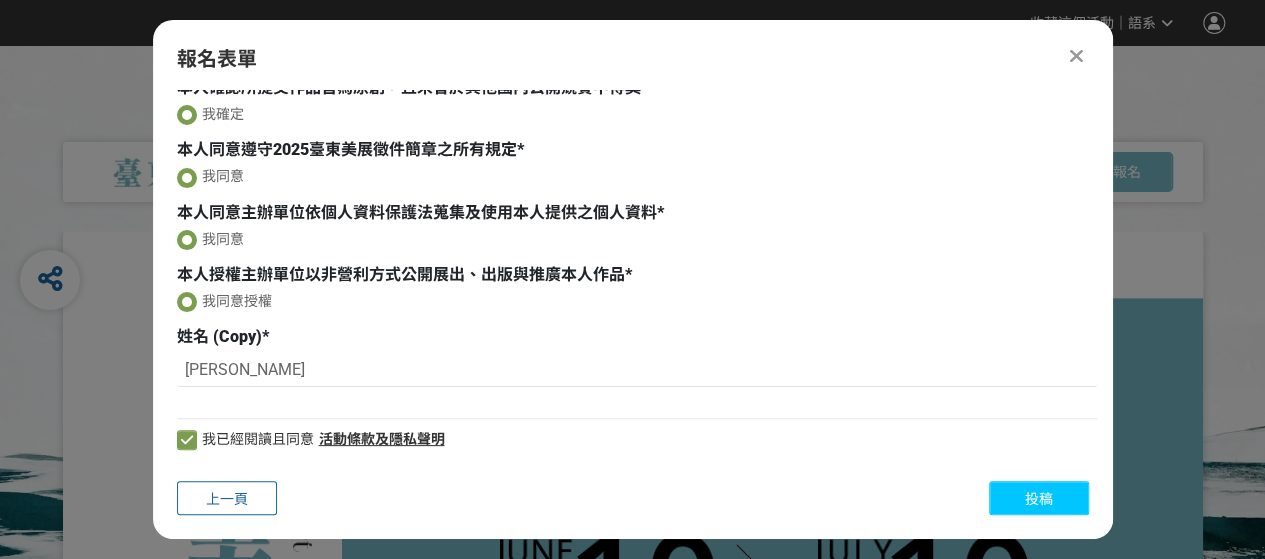 click on "投稿" at bounding box center (1039, 499) 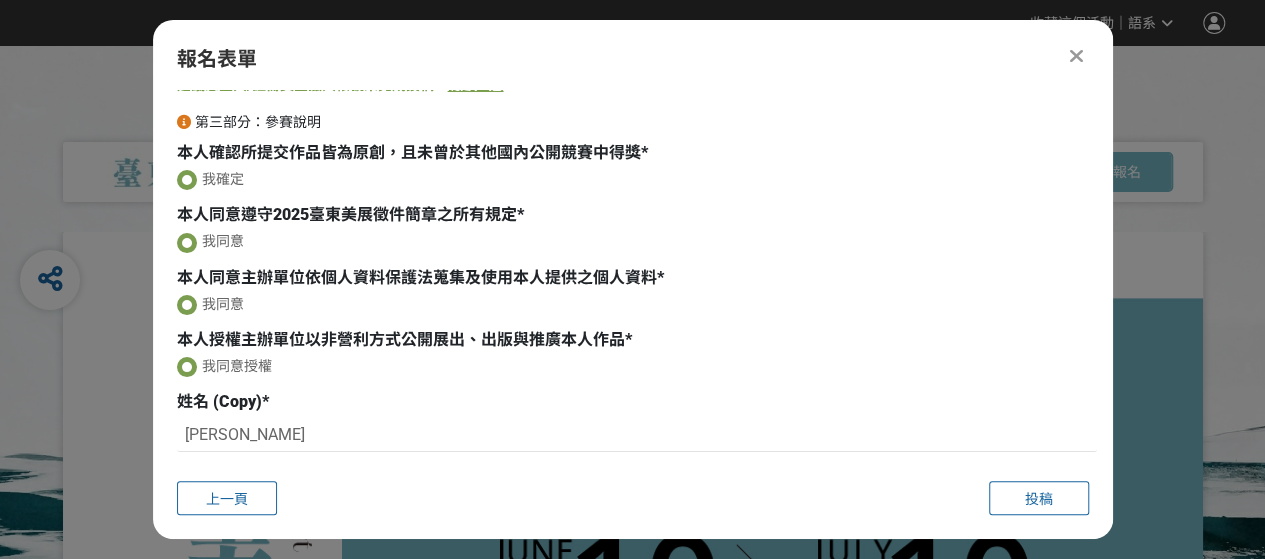 scroll, scrollTop: 155, scrollLeft: 0, axis: vertical 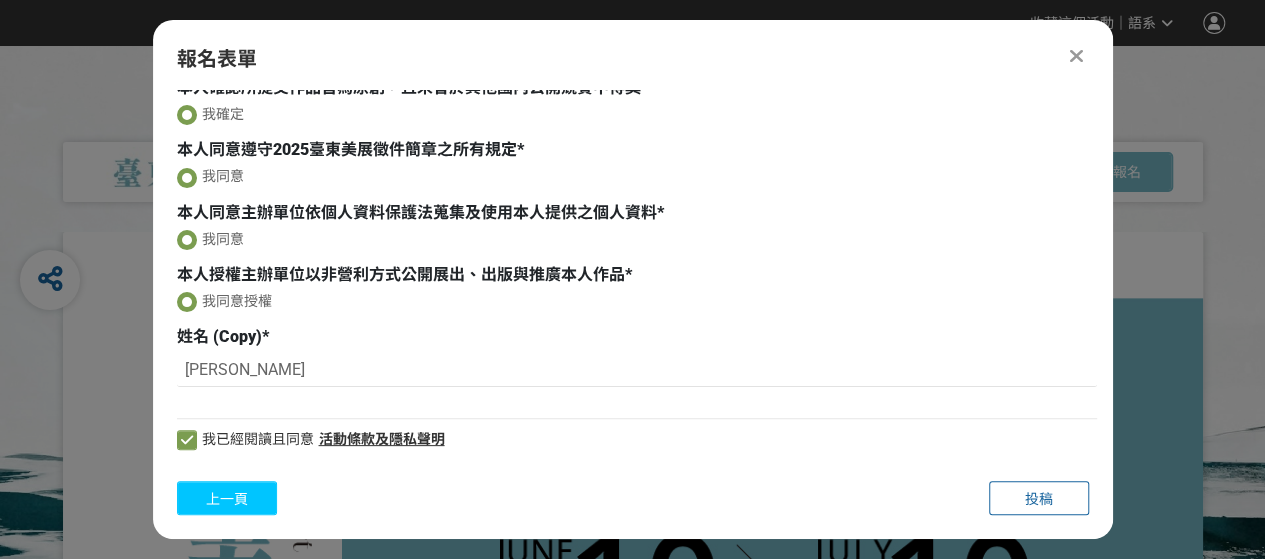click on "上一頁" at bounding box center (227, 498) 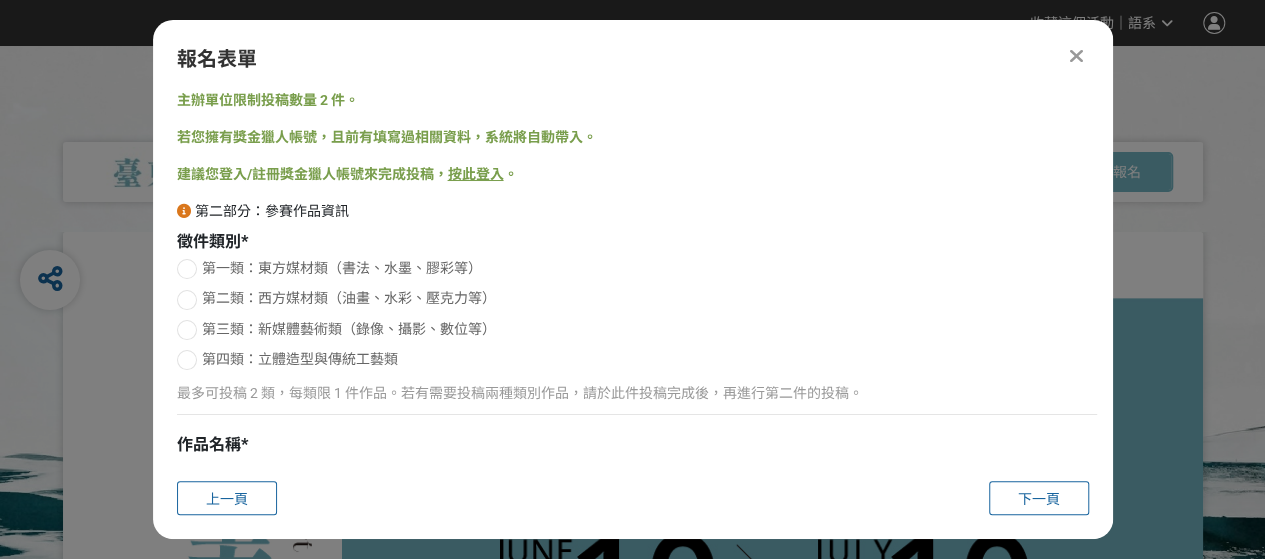 scroll, scrollTop: 0, scrollLeft: 0, axis: both 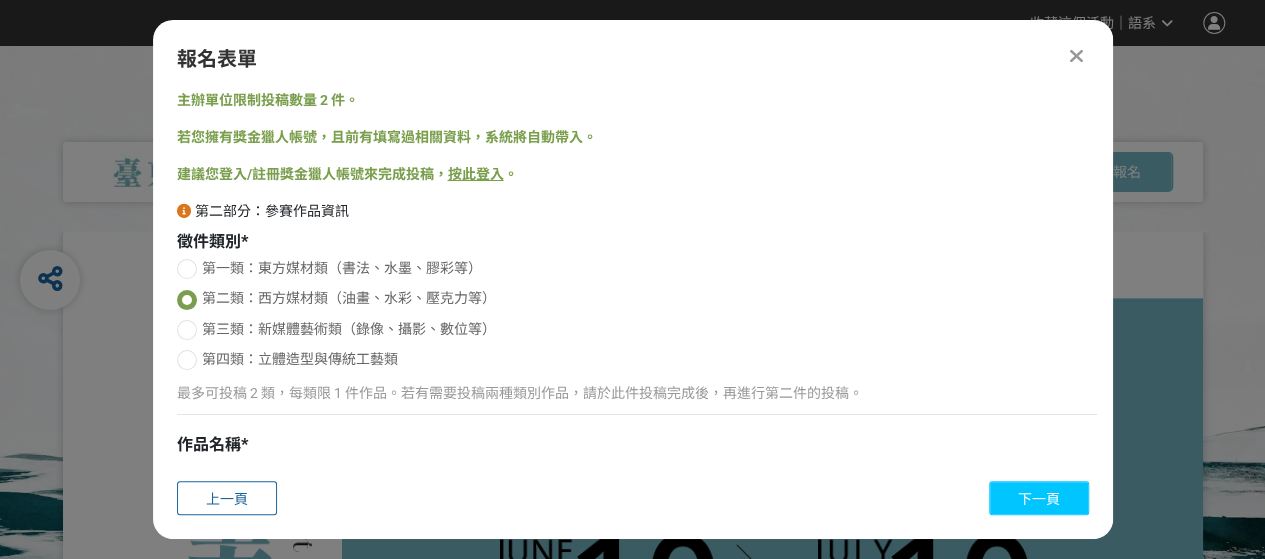 click on "下一頁" at bounding box center (1039, 498) 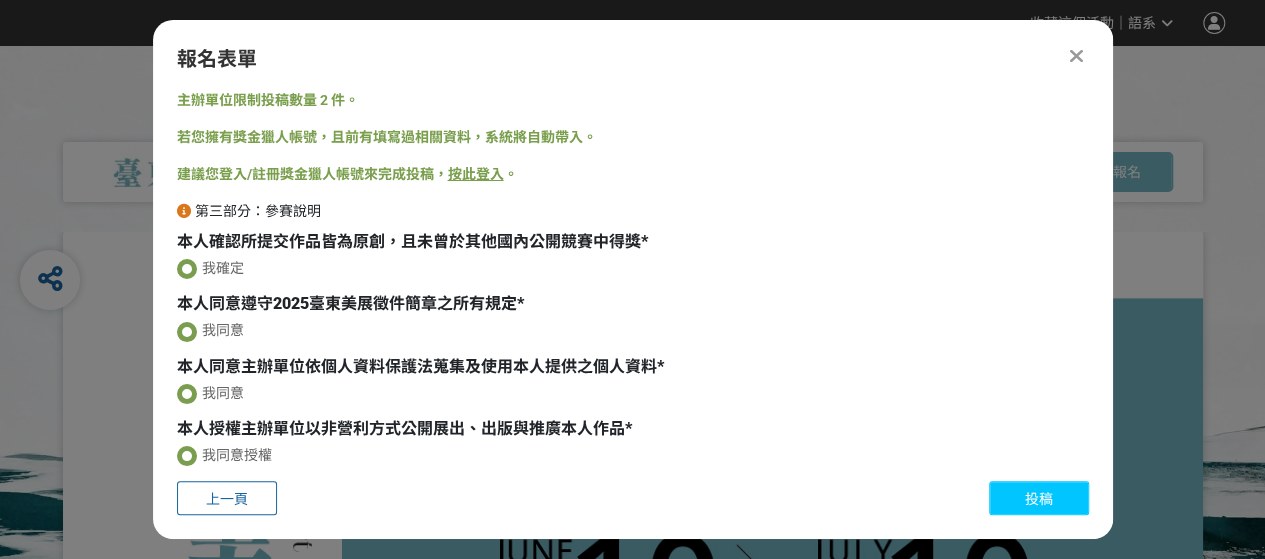 click on "投稿" at bounding box center (1039, 498) 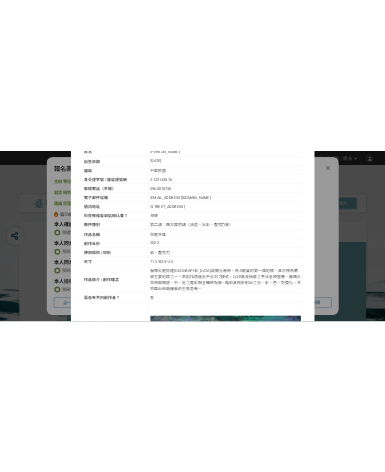 scroll, scrollTop: 400, scrollLeft: 0, axis: vertical 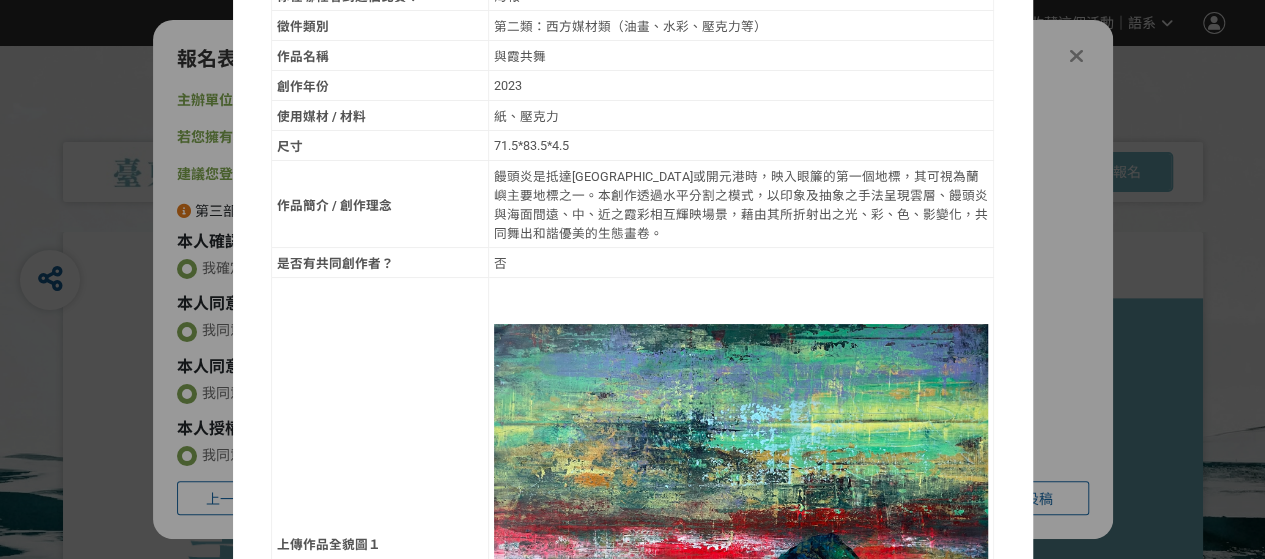 drag, startPoint x: 616, startPoint y: 87, endPoint x: 568, endPoint y: 91, distance: 48.166378 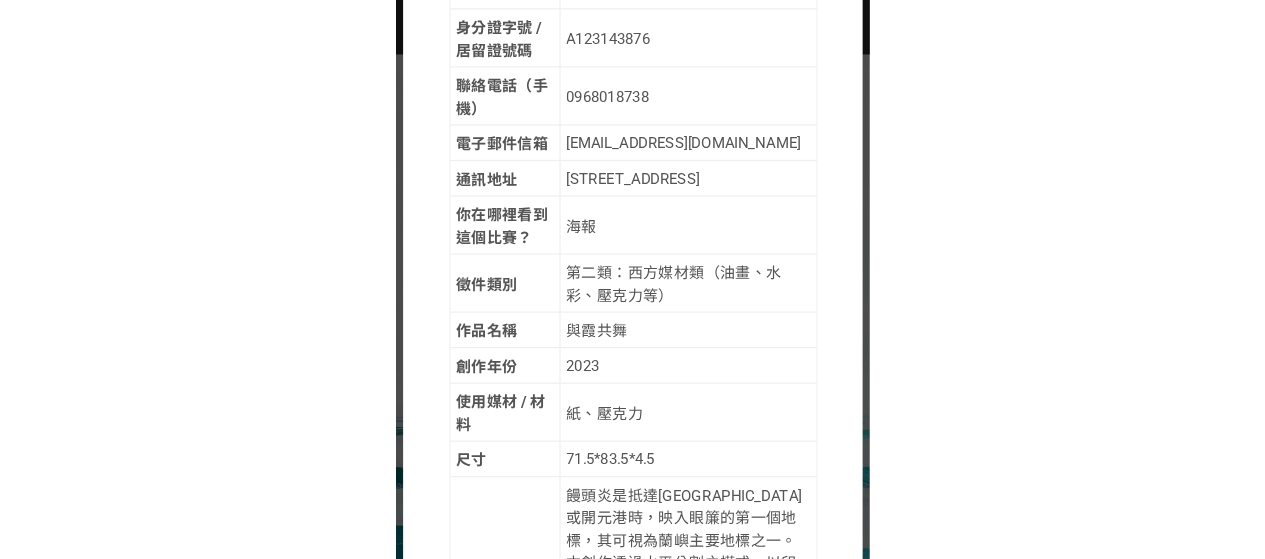 scroll, scrollTop: 0, scrollLeft: 0, axis: both 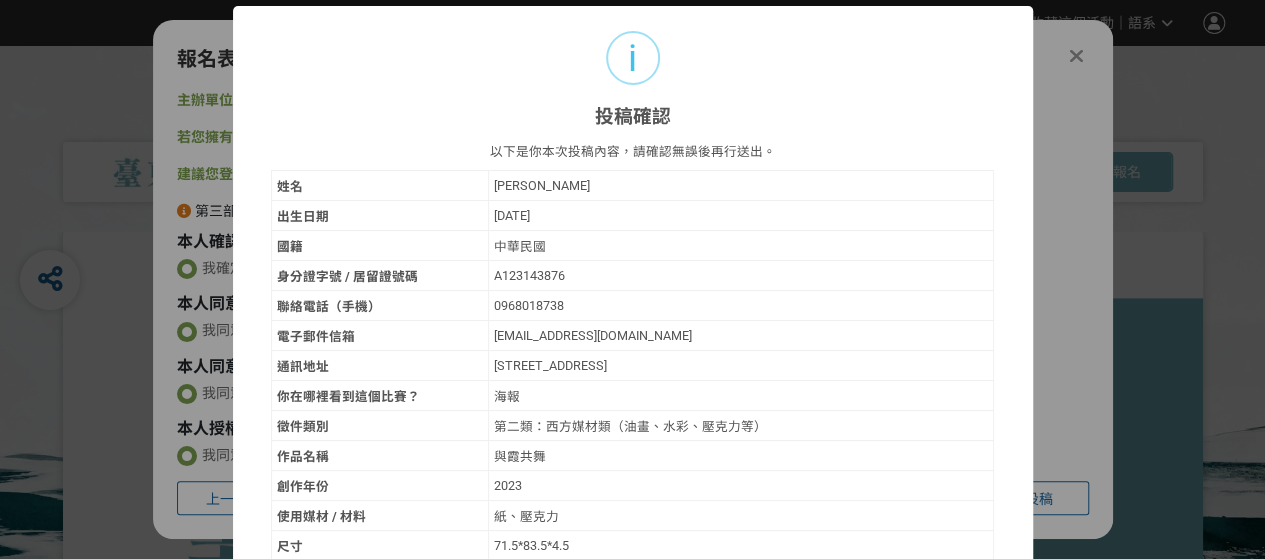 click on "i 投稿確認 ×" at bounding box center [633, 67] 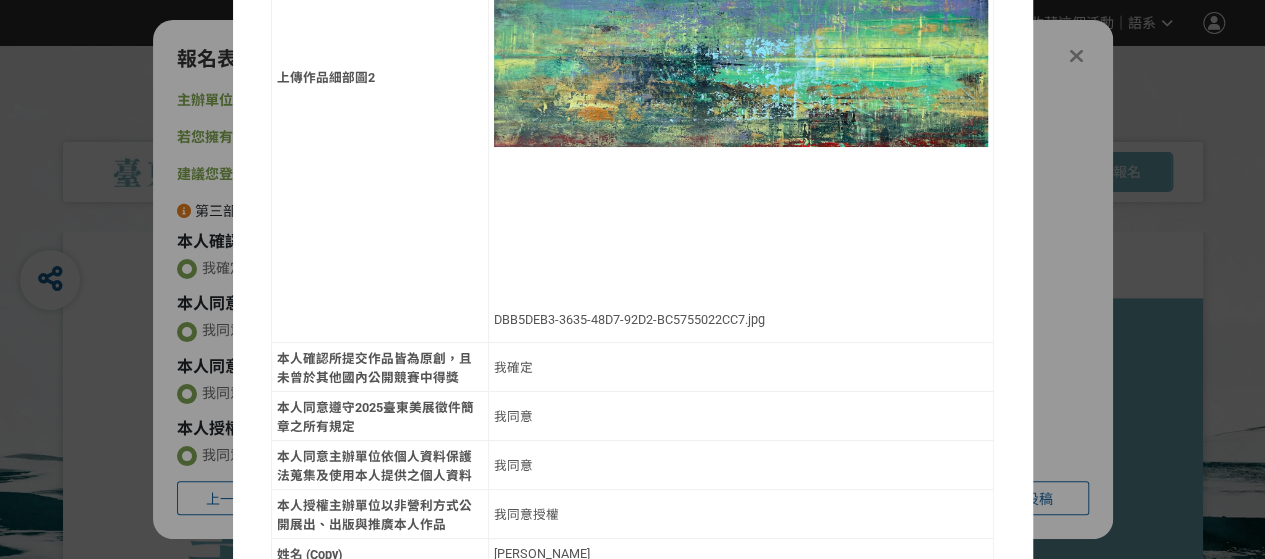 scroll, scrollTop: 2116, scrollLeft: 0, axis: vertical 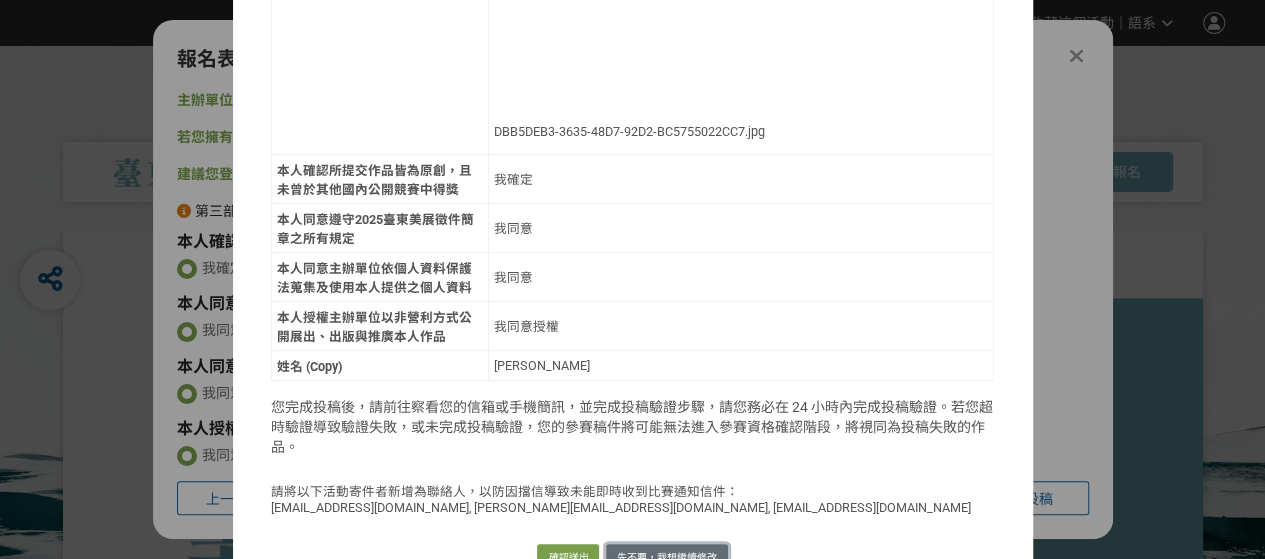 click on "先不要，我想繼續修改" at bounding box center [667, 558] 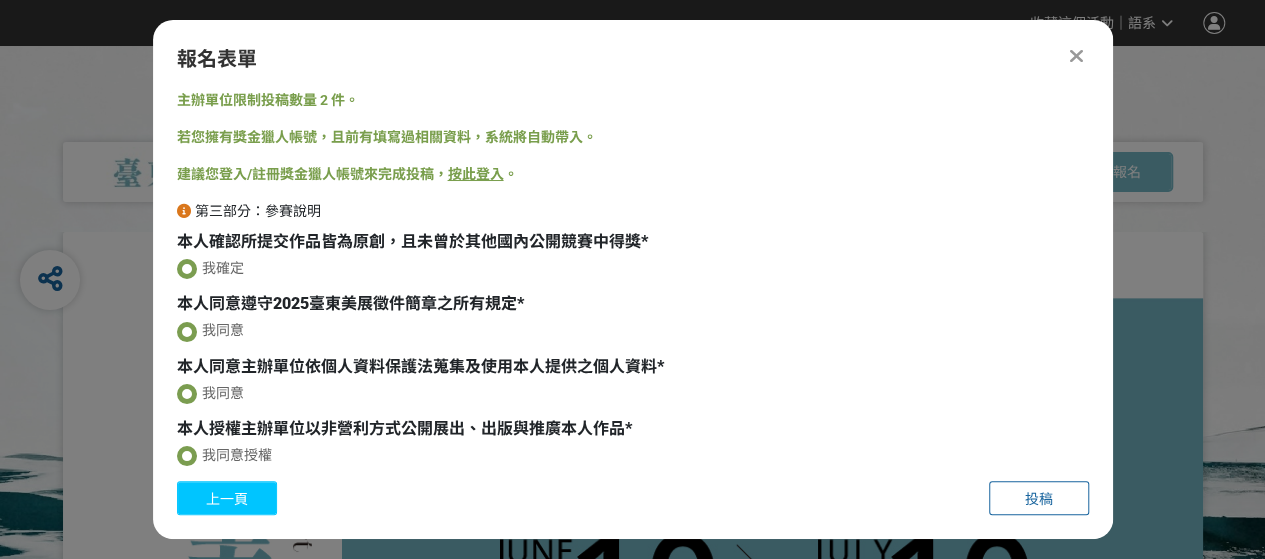 click on "上一頁" at bounding box center (227, 498) 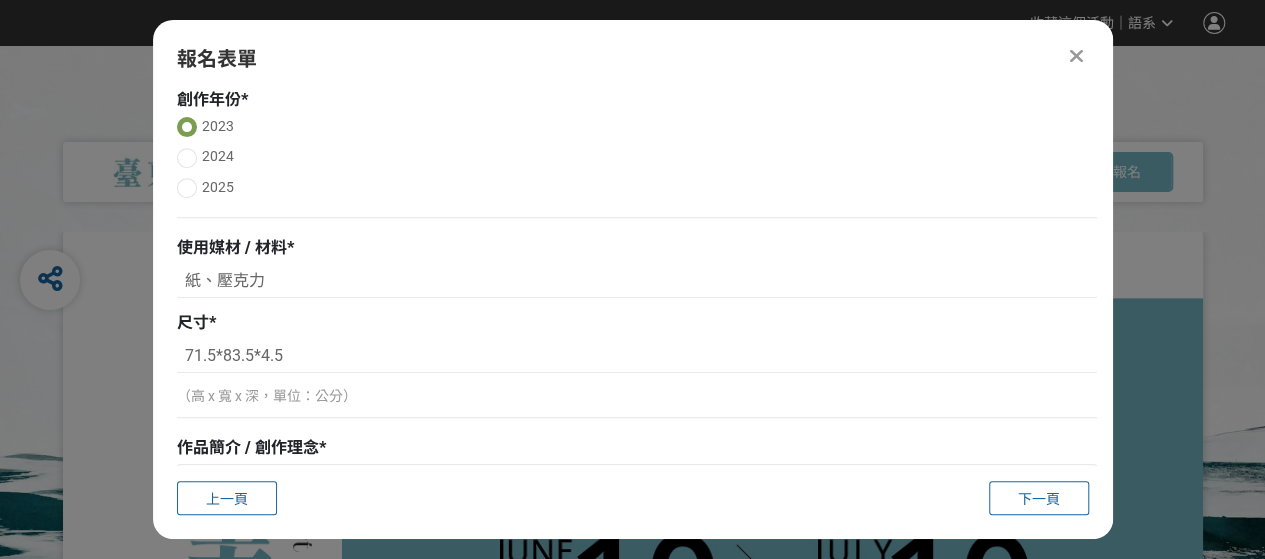 scroll, scrollTop: 500, scrollLeft: 0, axis: vertical 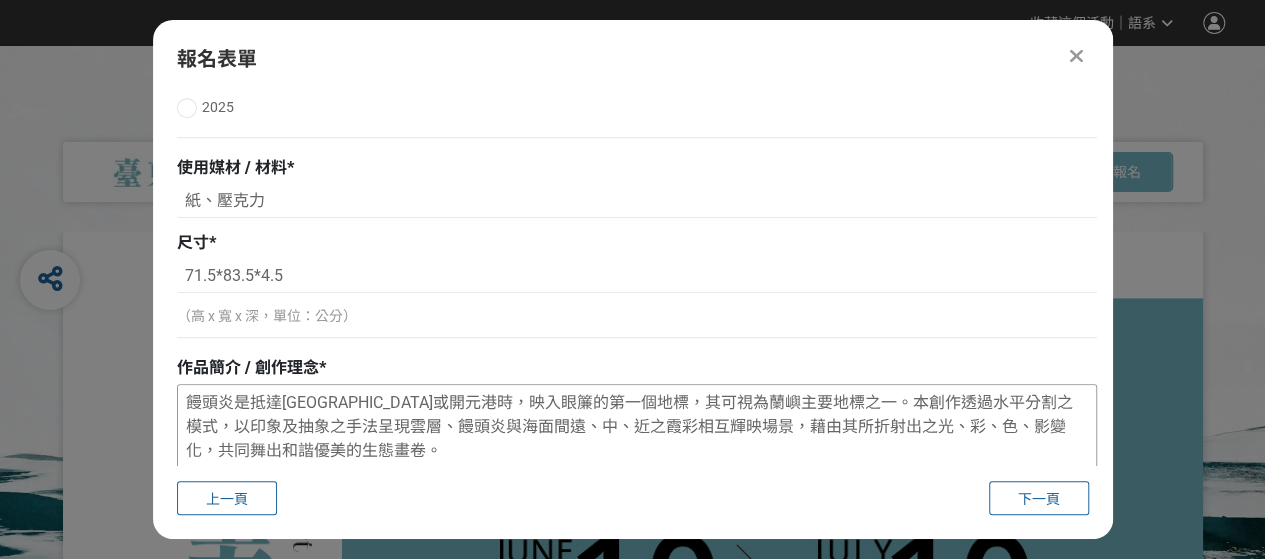 drag, startPoint x: 215, startPoint y: 407, endPoint x: 234, endPoint y: 407, distance: 19 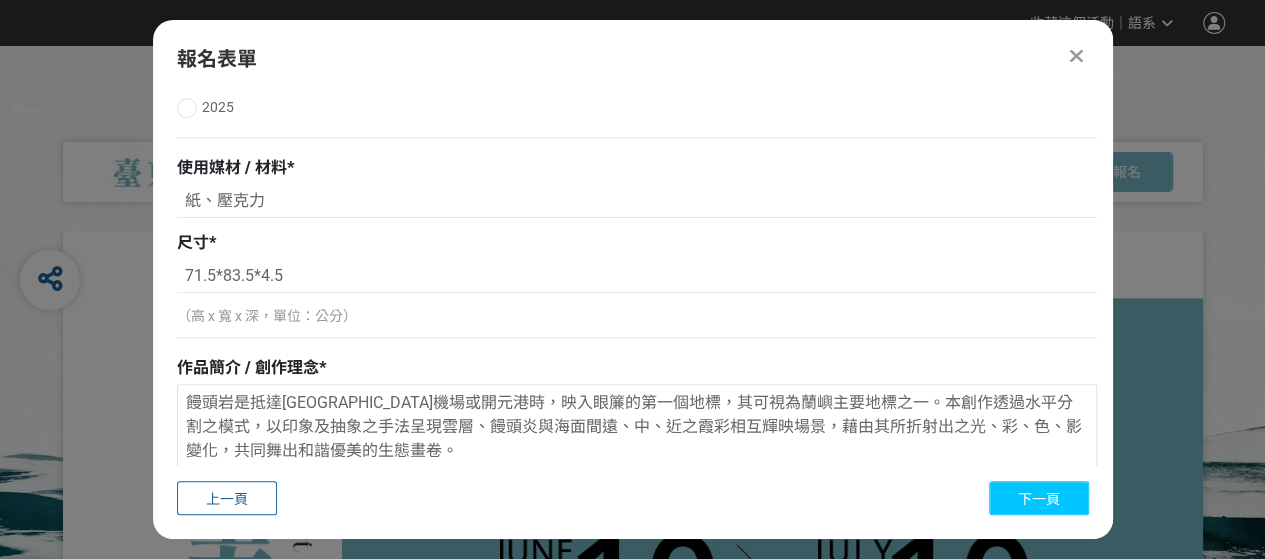 type on "饅頭岩是抵達[GEOGRAPHIC_DATA]機場或開元港時，映入眼簾的第一個地標，其可視為蘭嶼主要地標之一。本創作透過水平分割之模式，以印象及抽象之手法呈現雲層、饅頭炎與海面間遠、中、近之霞彩相互輝映場景，藉由其所折射出之光、彩、色、影變化，共同舞出和諧優美的生態畫卷。" 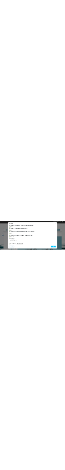 scroll, scrollTop: 155, scrollLeft: 0, axis: vertical 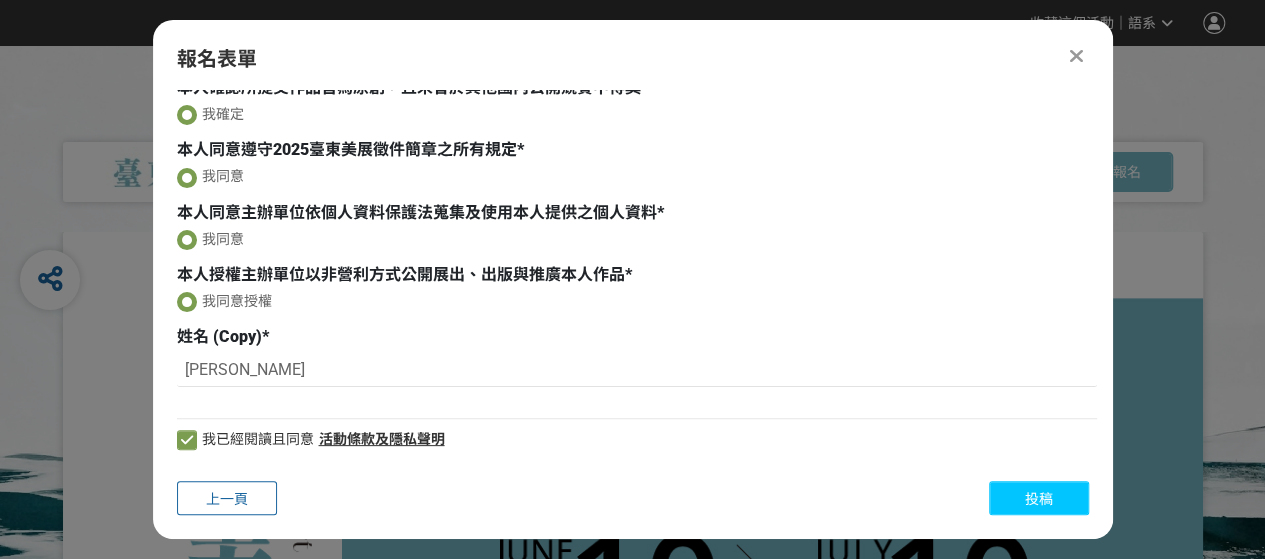 click on "投稿" at bounding box center [1039, 498] 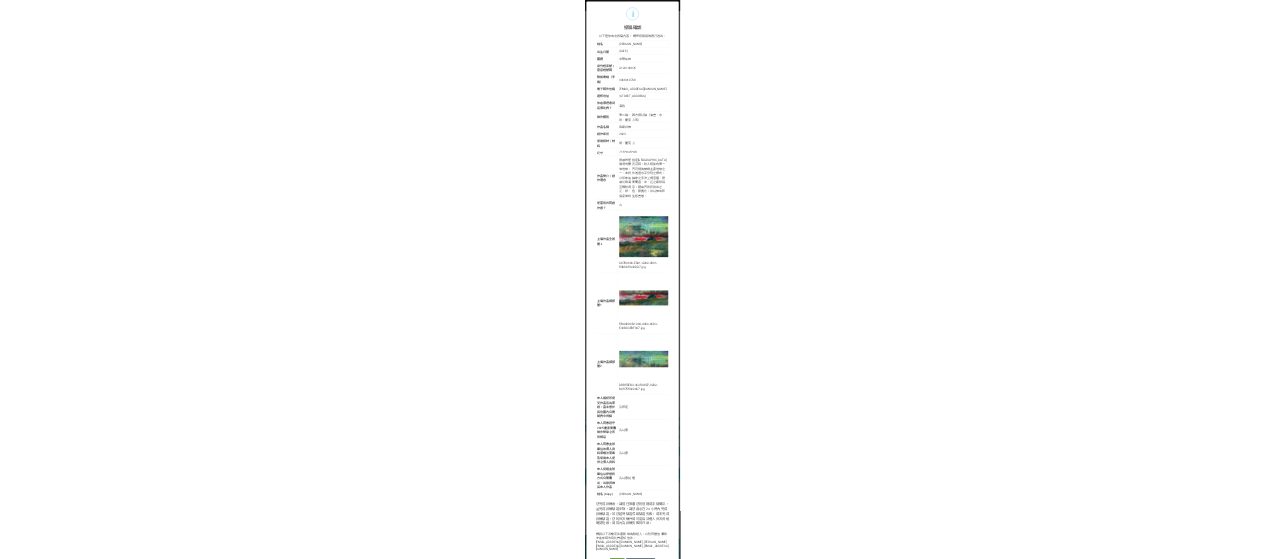 scroll, scrollTop: 0, scrollLeft: 0, axis: both 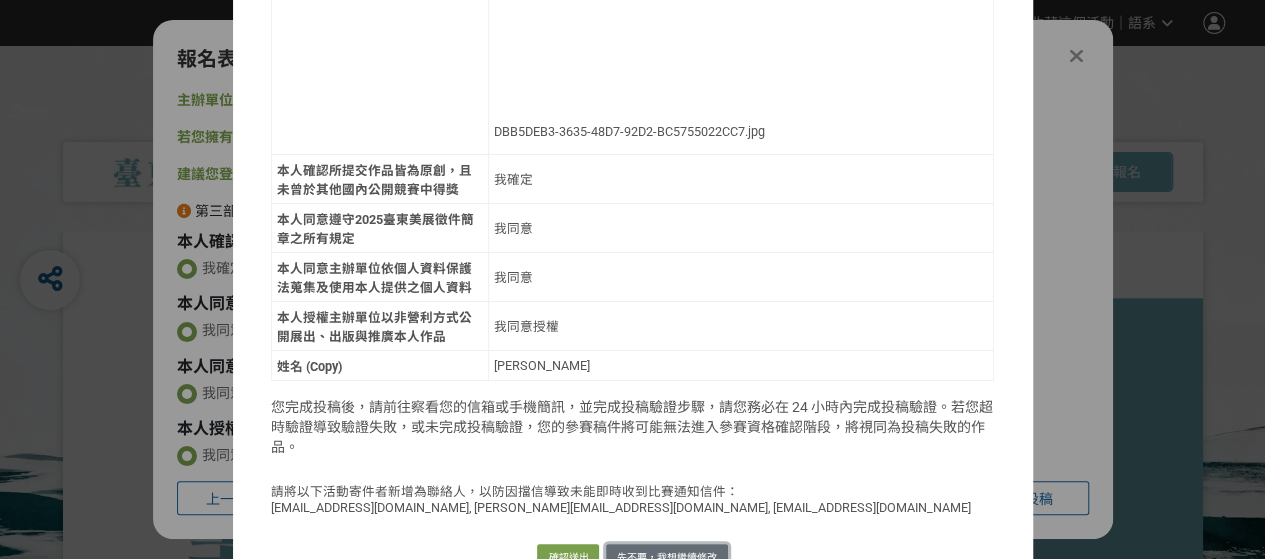 click on "先不要，我想繼續修改" at bounding box center [667, 558] 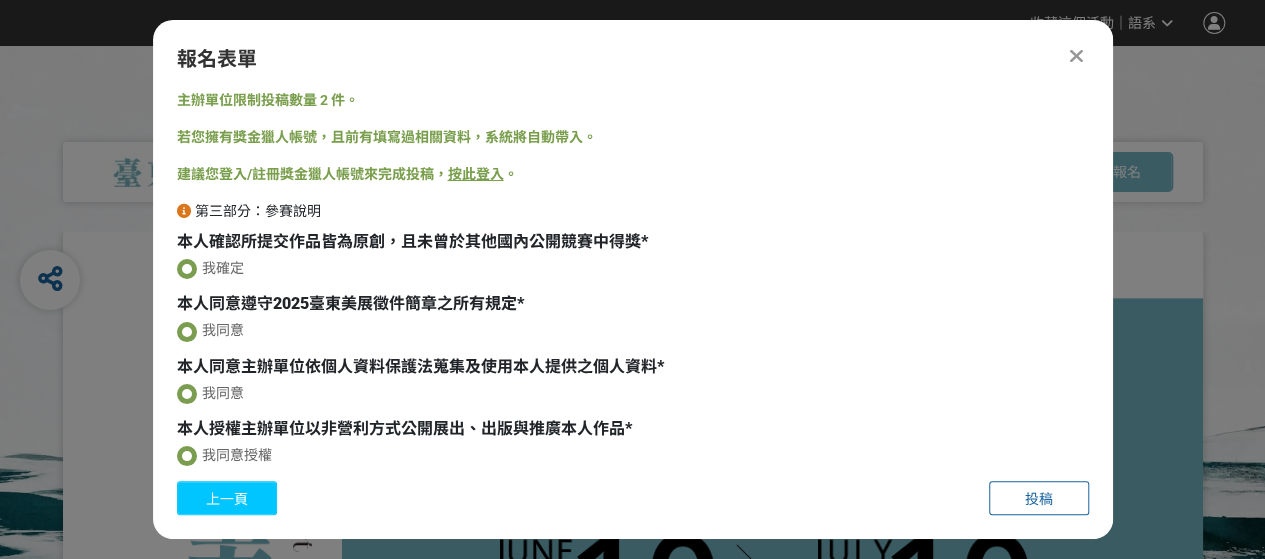 click on "上一頁" at bounding box center [227, 498] 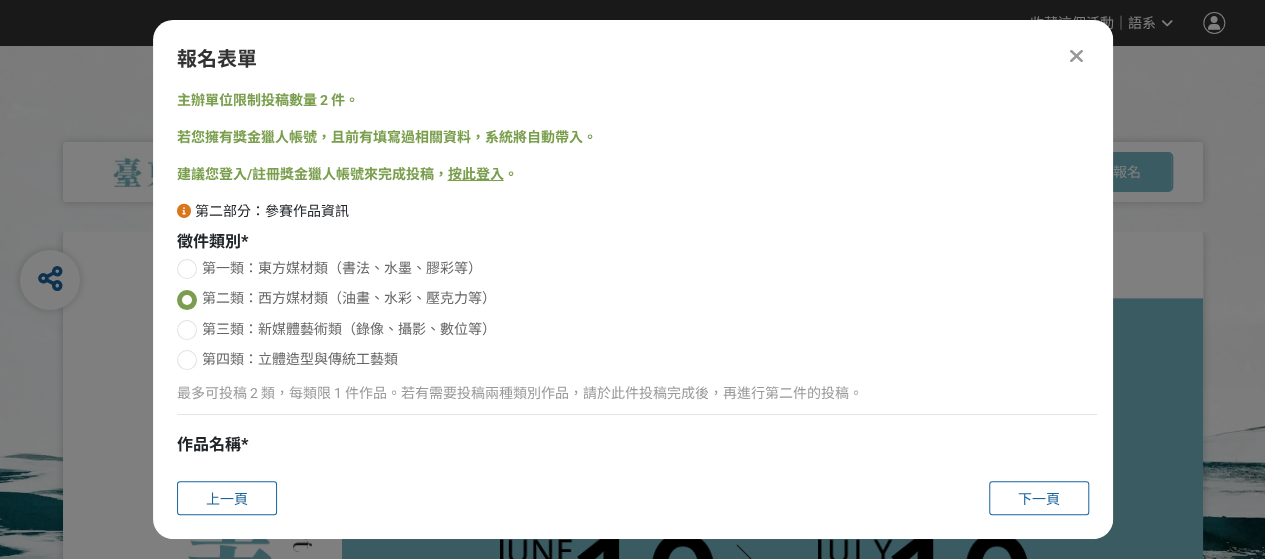 scroll, scrollTop: 500, scrollLeft: 0, axis: vertical 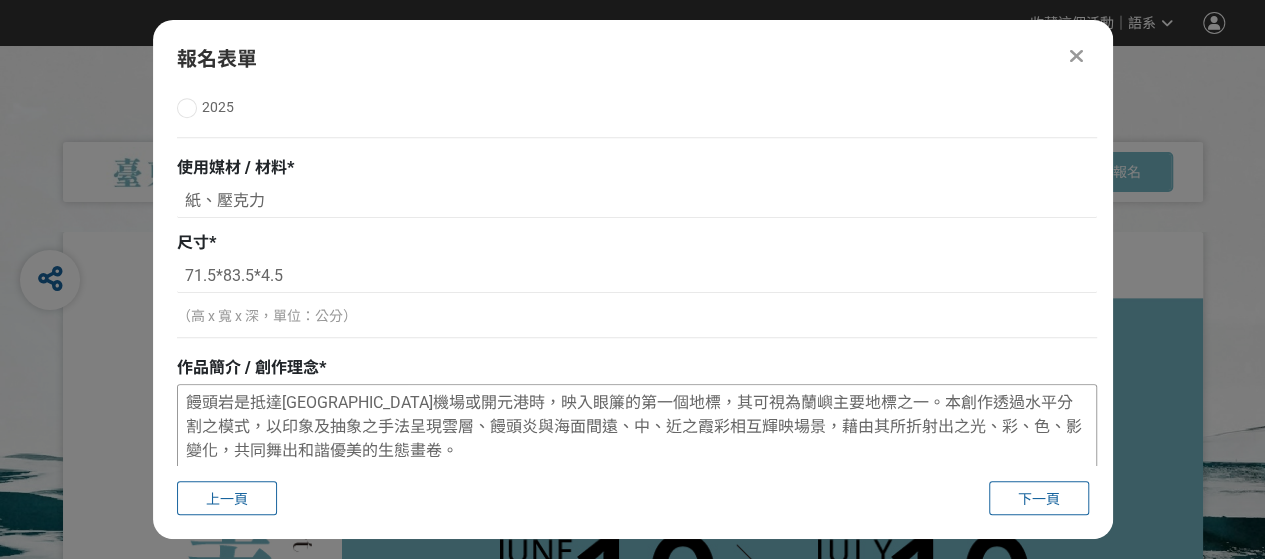 click on "饅頭岩是抵達[GEOGRAPHIC_DATA]機場或開元港時，映入眼簾的第一個地標，其可視為蘭嶼主要地標之一。本創作透過水平分割之模式，以印象及抽象之手法呈現雲層、饅頭炎與海面間遠、中、近之霞彩相互輝映場景，藉由其所折射出之光、彩、色、影變化，共同舞出和諧優美的生態畫卷。" at bounding box center [637, 485] 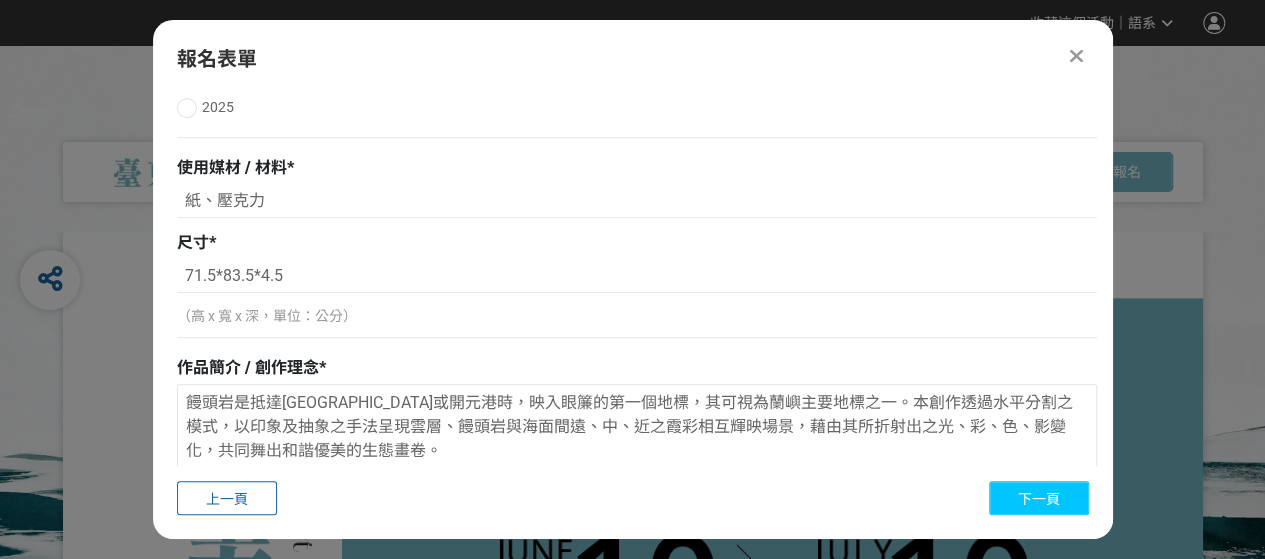 type on "饅頭岩是抵達[GEOGRAPHIC_DATA]或開元港時，映入眼簾的第一個地標，其可視為蘭嶼主要地標之一。本創作透過水平分割之模式，以印象及抽象之手法呈現雲層、饅頭岩與海面間遠、中、近之霞彩相互輝映場景，藉由其所折射出之光、彩、色、影變化，共同舞出和諧優美的生態畫卷。" 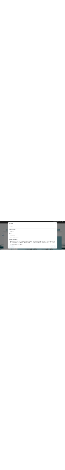 scroll, scrollTop: 155, scrollLeft: 0, axis: vertical 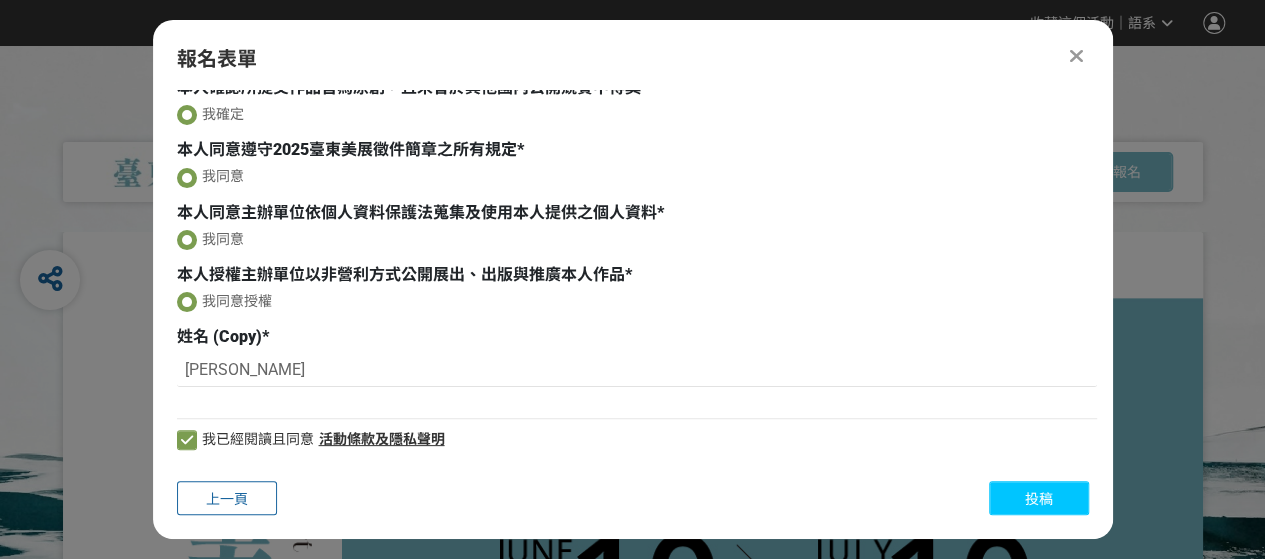 click on "投稿" at bounding box center (1039, 498) 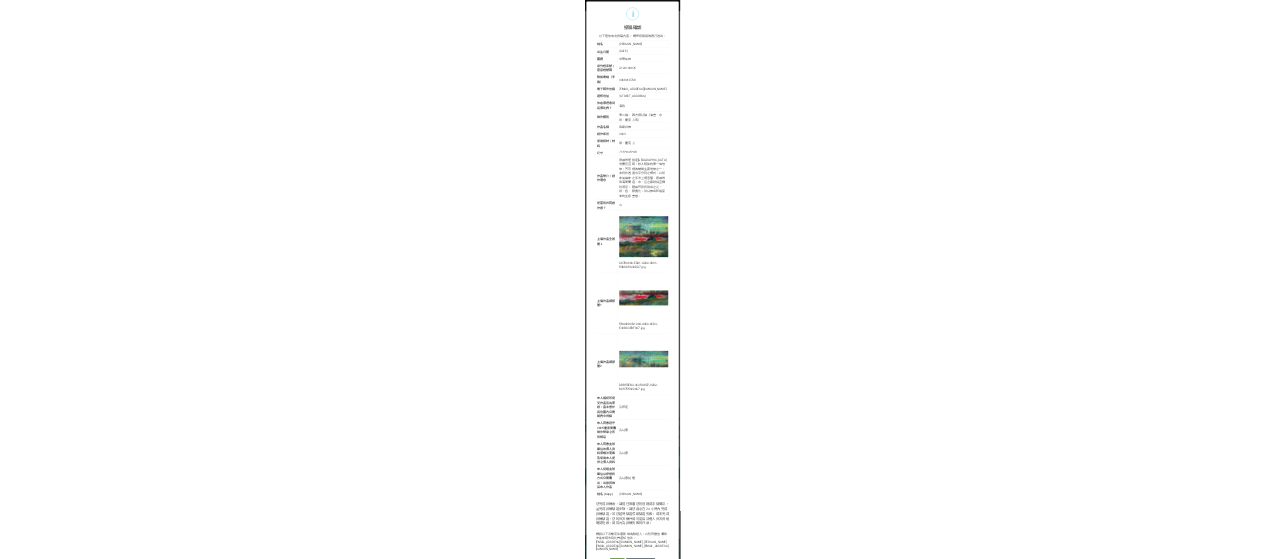 scroll, scrollTop: 0, scrollLeft: 0, axis: both 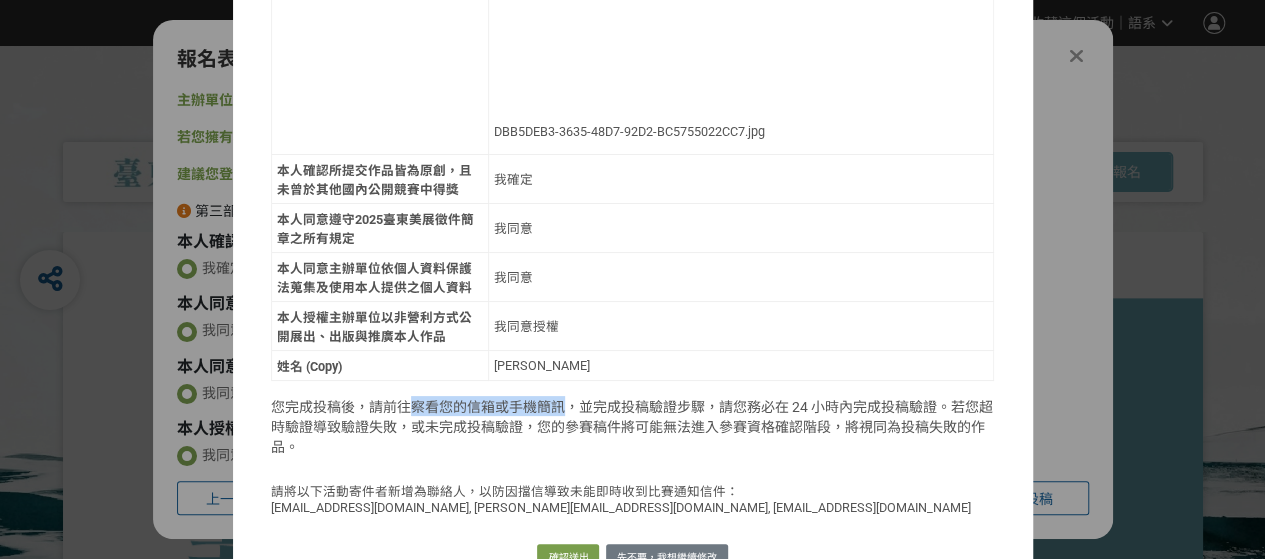 drag, startPoint x: 404, startPoint y: 369, endPoint x: 556, endPoint y: 371, distance: 152.01315 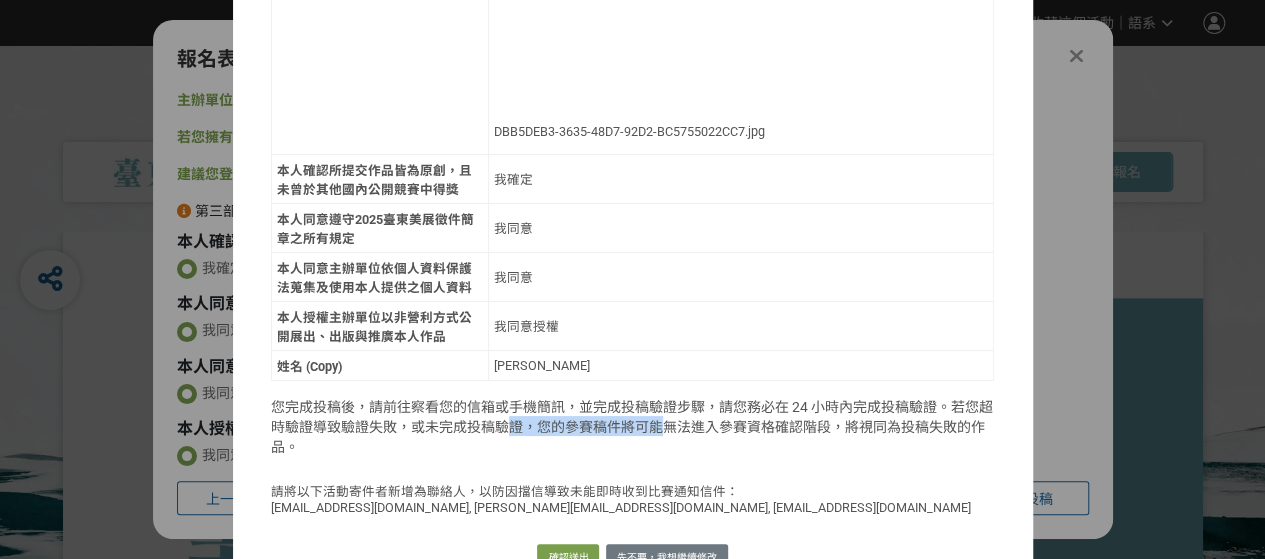 drag, startPoint x: 507, startPoint y: 392, endPoint x: 658, endPoint y: 391, distance: 151.00331 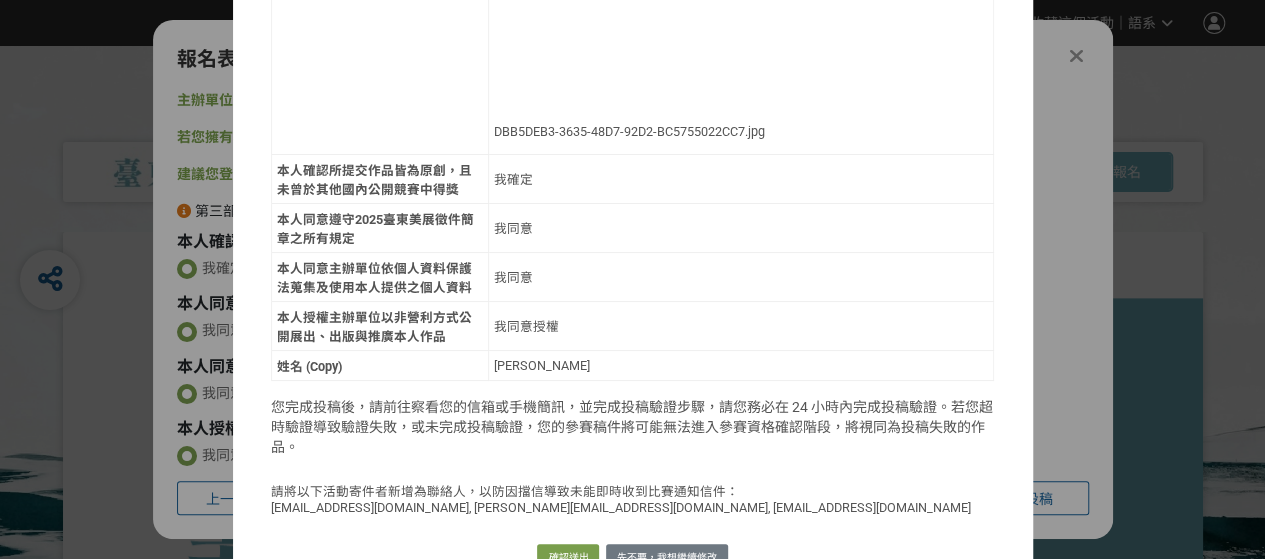 click on "您完成投稿後，請前往察看您的信箱或手機簡訊，並完成投稿驗證步驟，請您務必在 24 小時內完成投稿驗證。若您超時驗證導致驗證失敗，或未完成投稿驗證，您的參賽稿件將可能無法進入參賽資格確認階段，將視同為投稿失敗的作品。" at bounding box center (633, 426) 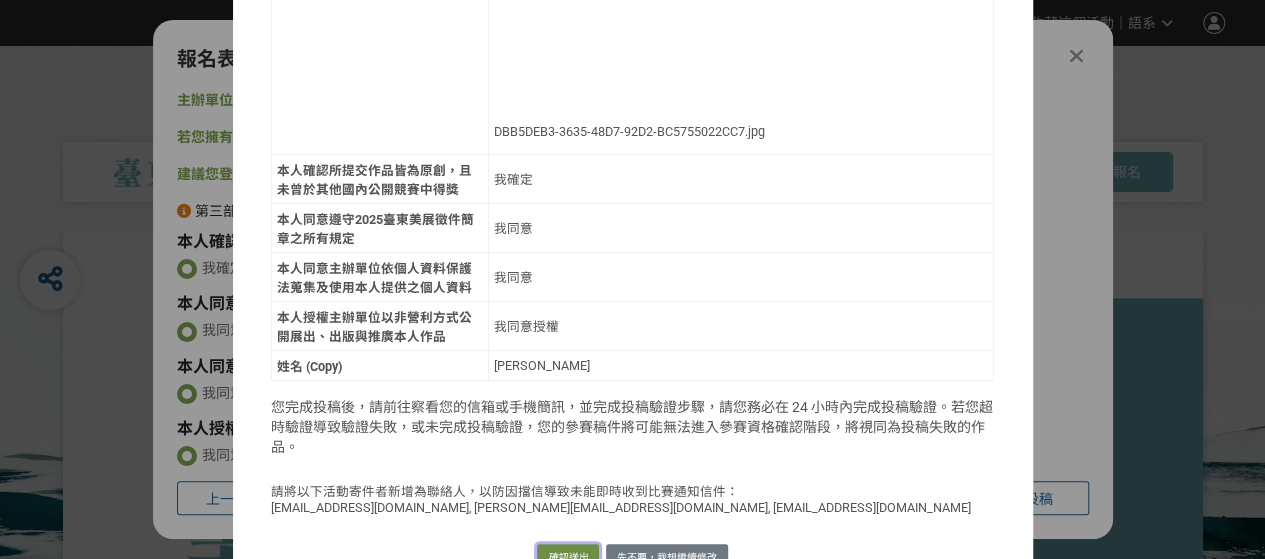 click on "確認送出" at bounding box center (568, 558) 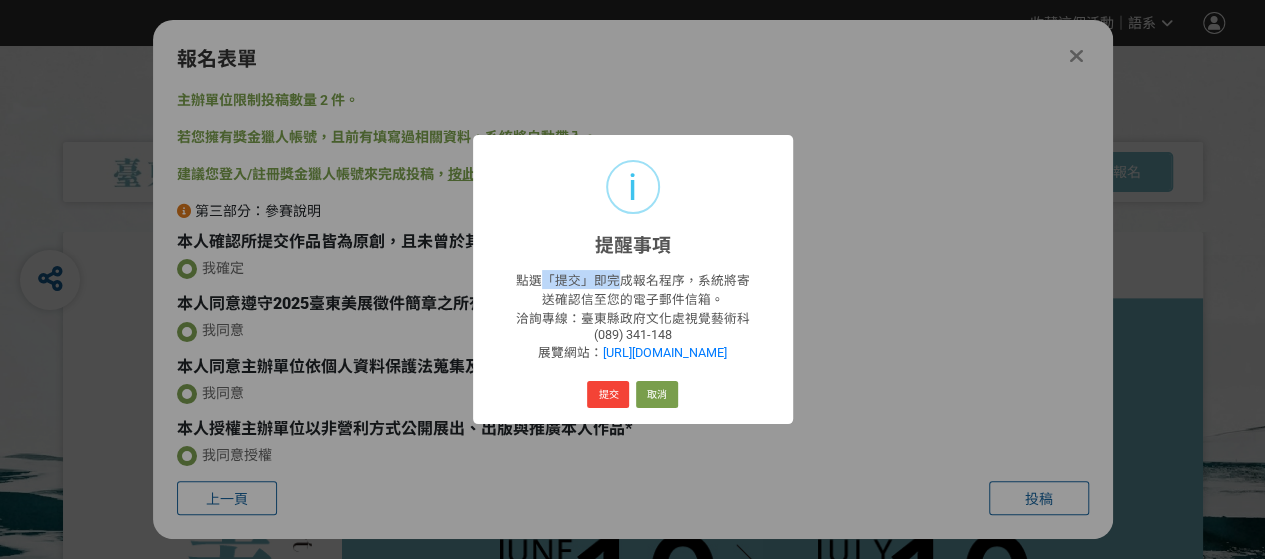 drag, startPoint x: 536, startPoint y: 281, endPoint x: 615, endPoint y: 283, distance: 79.025314 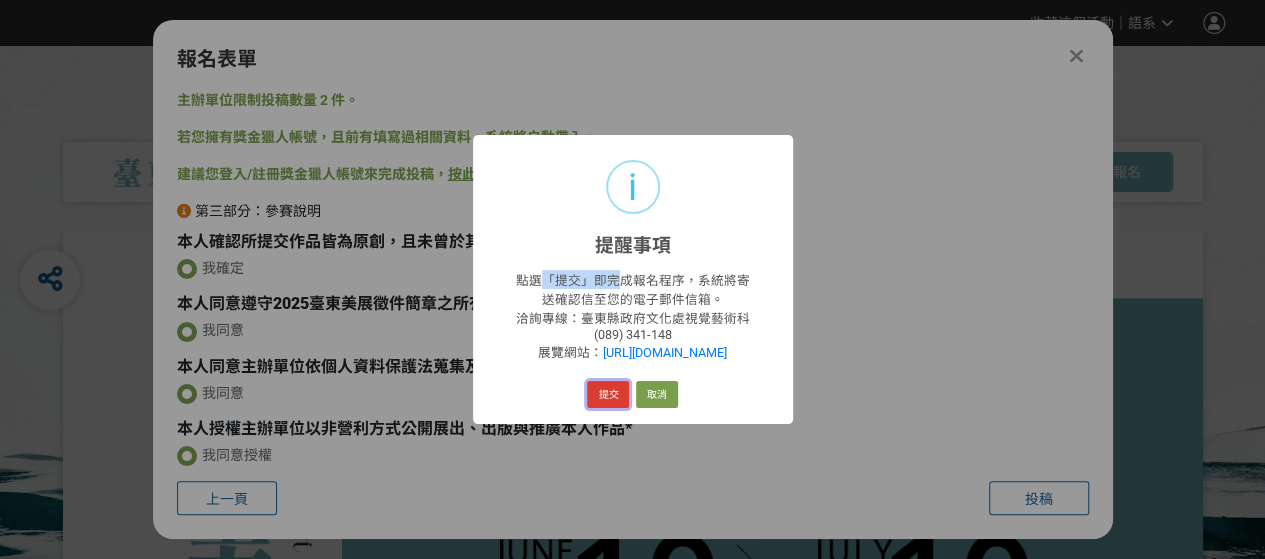 click on "提交" at bounding box center (608, 395) 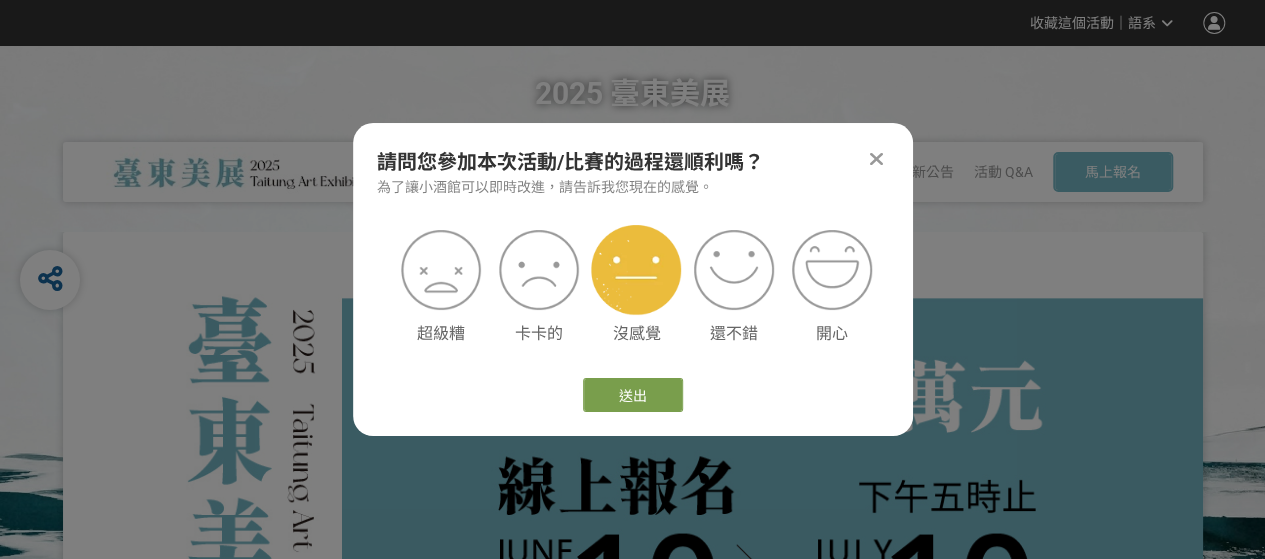 click at bounding box center [636, 270] 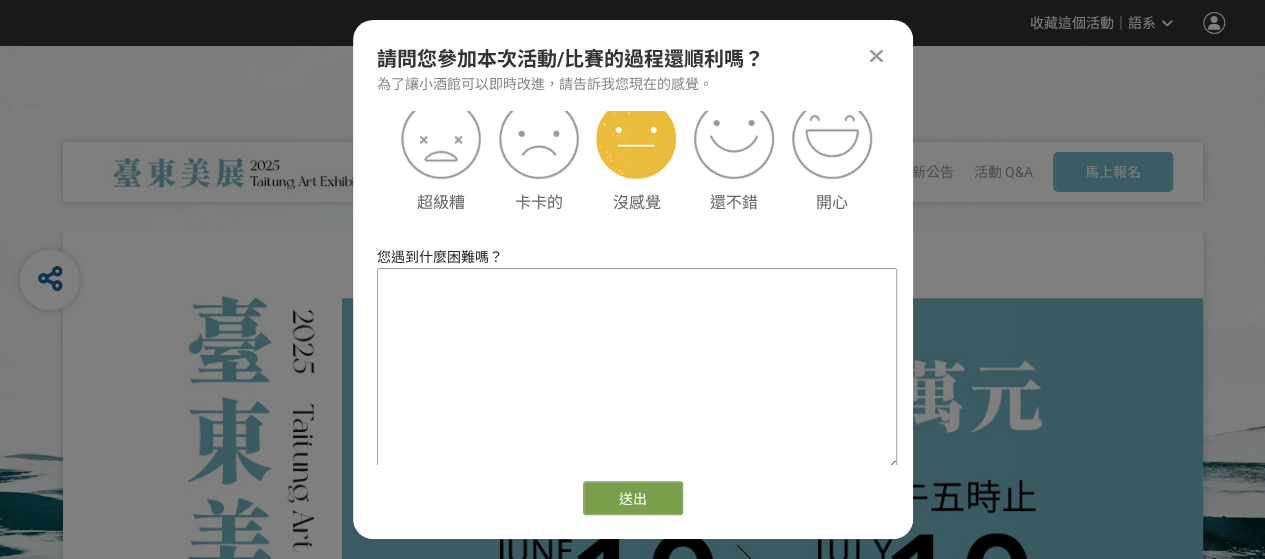 scroll, scrollTop: 43, scrollLeft: 0, axis: vertical 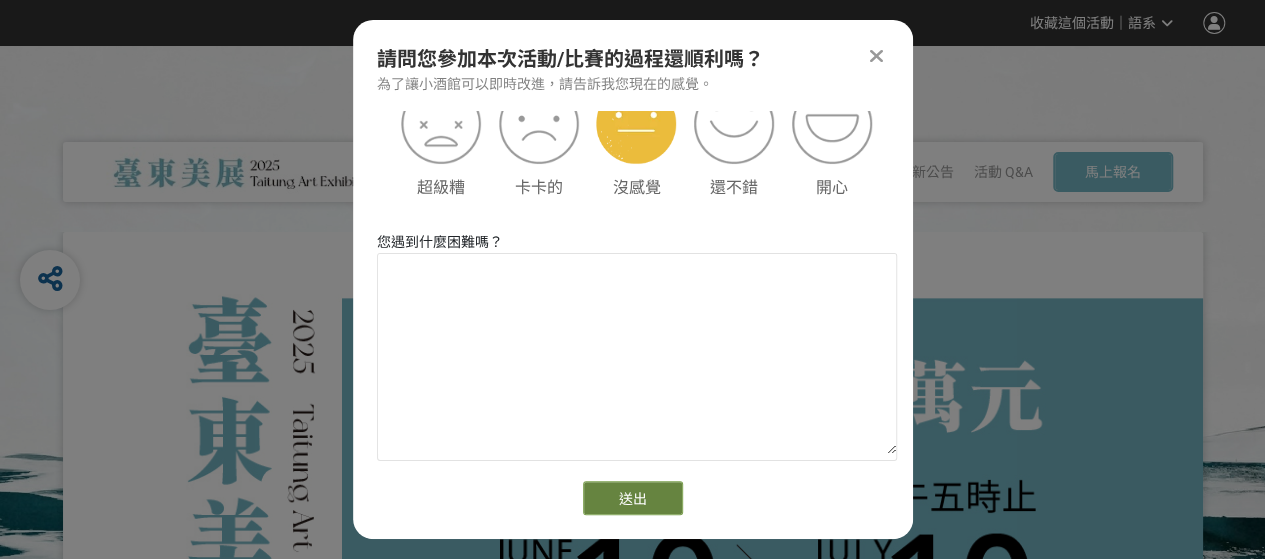 click on "送出" at bounding box center [633, 498] 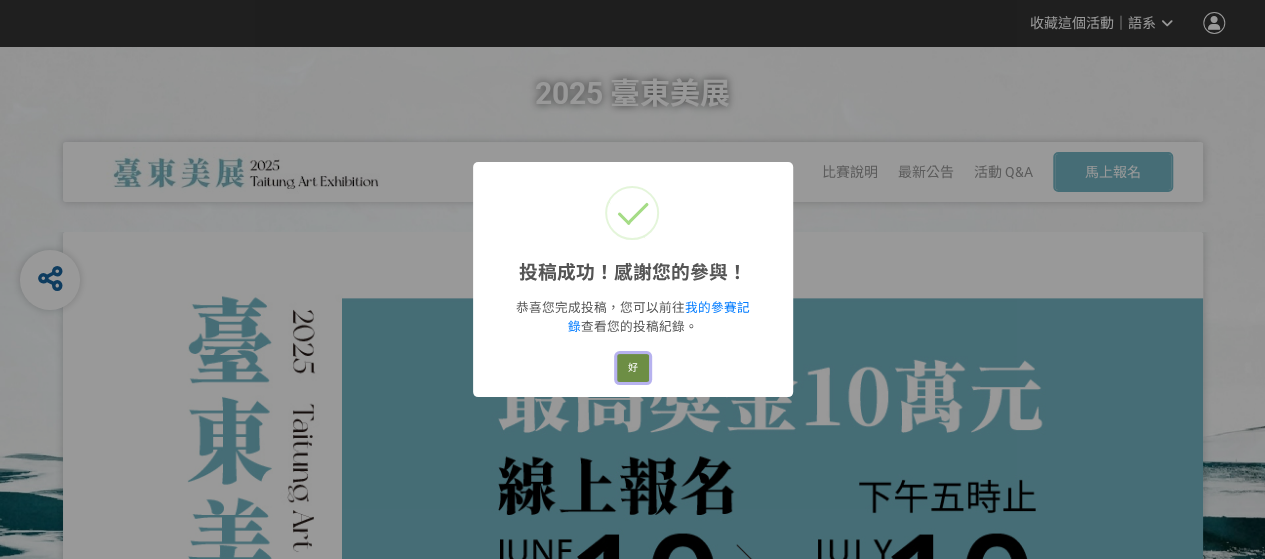 click on "好" at bounding box center (633, 368) 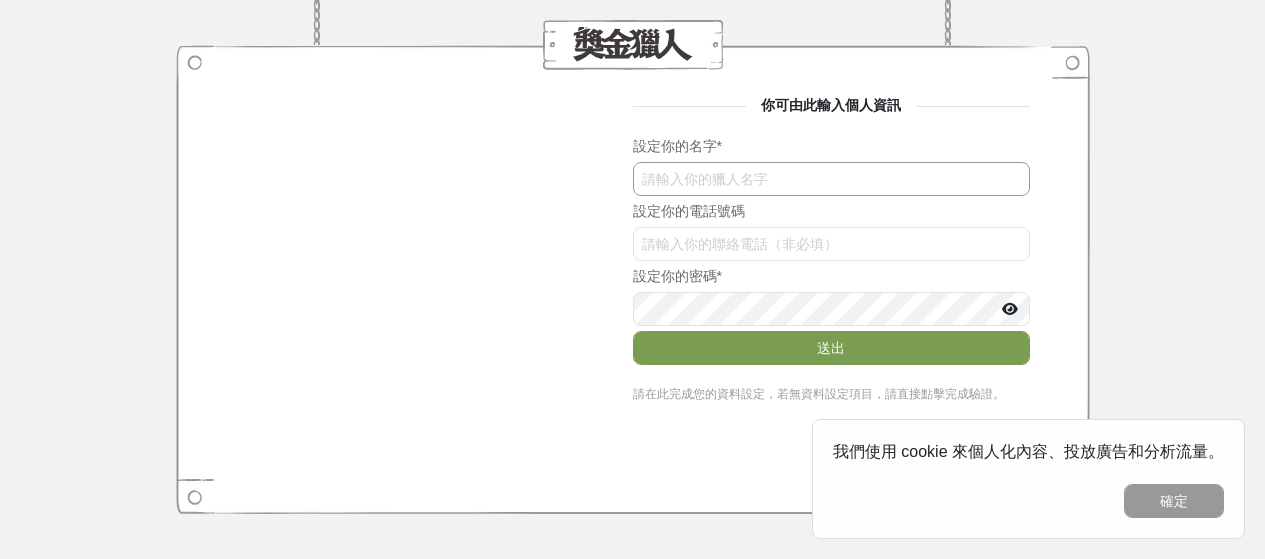 scroll, scrollTop: 0, scrollLeft: 0, axis: both 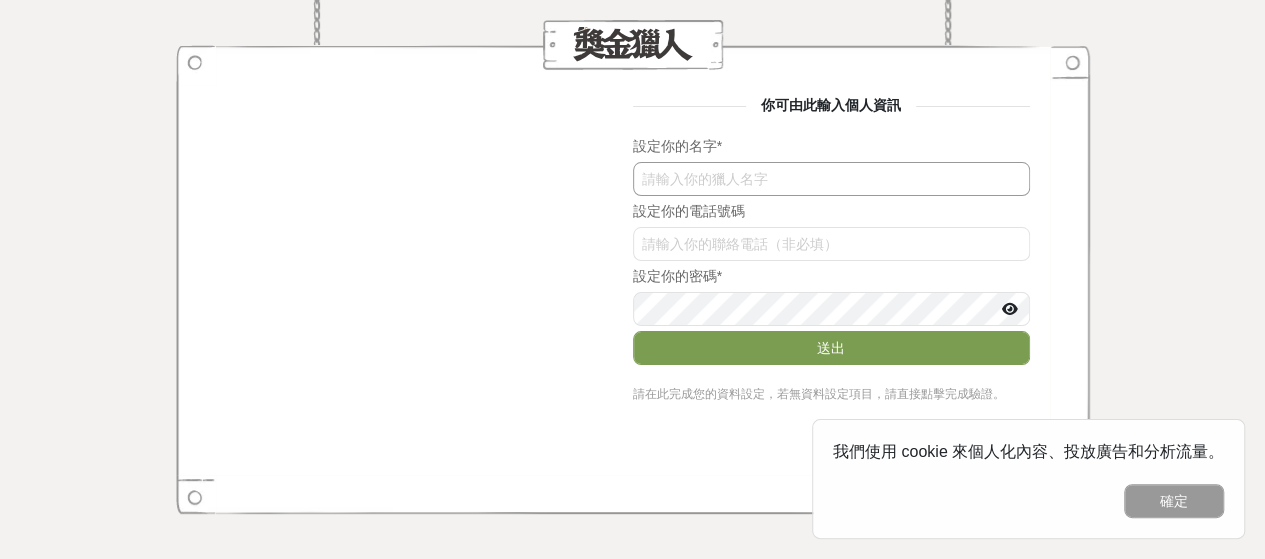 click at bounding box center (831, 179) 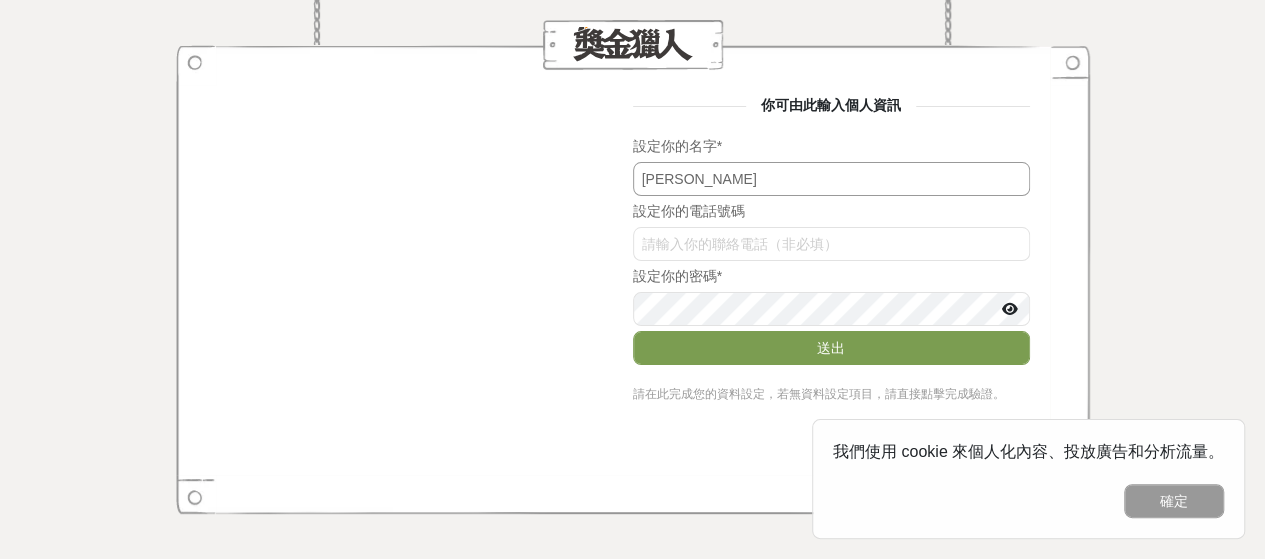 type on "[PERSON_NAME]" 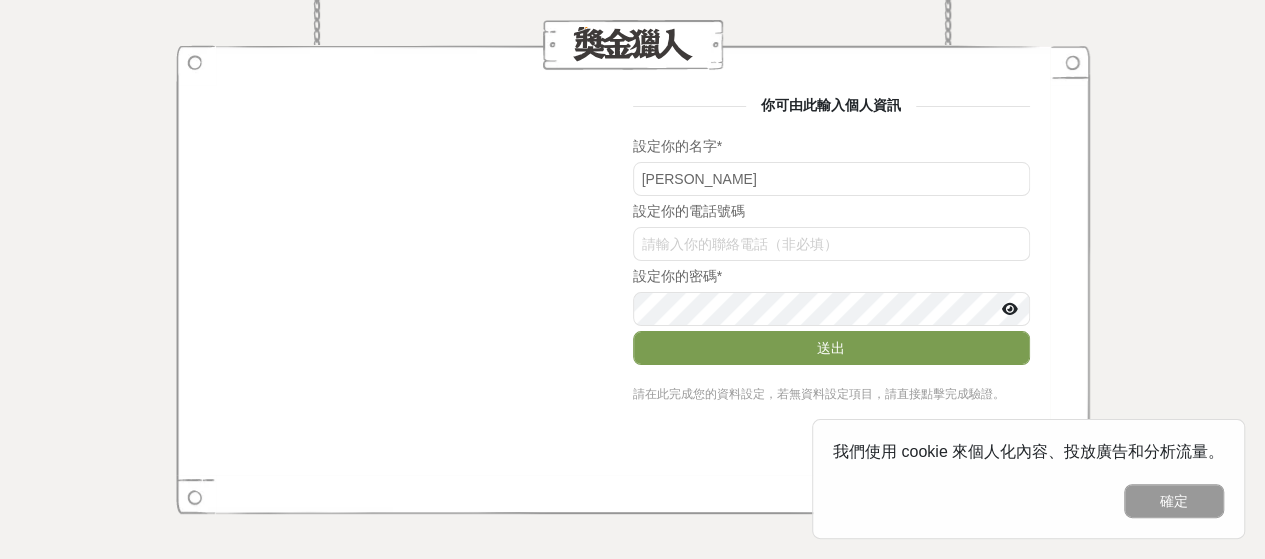 click at bounding box center [1010, 309] 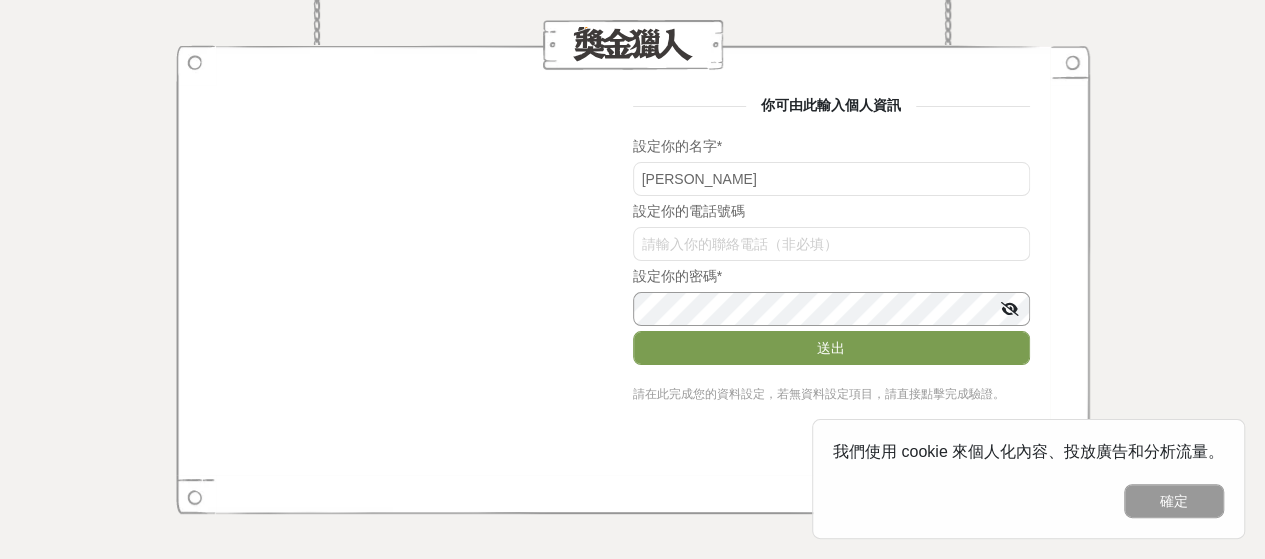 click on "你可由此輸入個人資訊 設定你的名字  * 呂正和 設定你的電話號碼 設定你的密碼  * 送出 請在此完成您的資料設定，若無資料設定項目，請直接點擊完成驗證。 求救！" at bounding box center [633, 279] 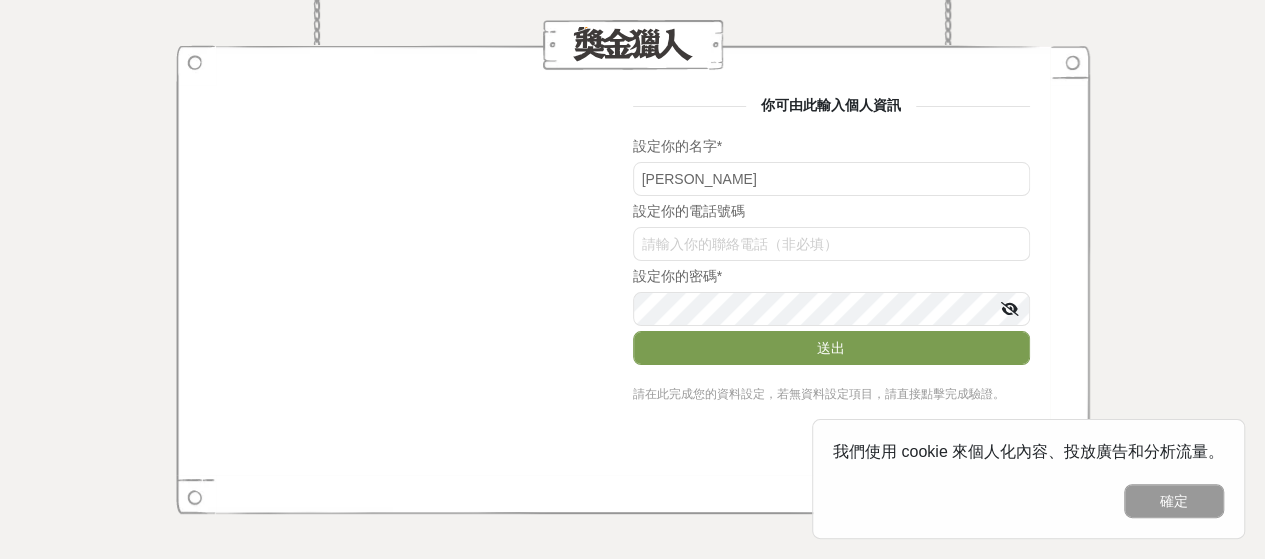 click on "你可由此輸入個人資訊 設定你的名字  * 呂正和 設定你的電話號碼 設定你的密碼  * 送出 請在此完成您的資料設定，若無資料設定項目，請直接點擊完成驗證。 求救！" at bounding box center [633, 279] 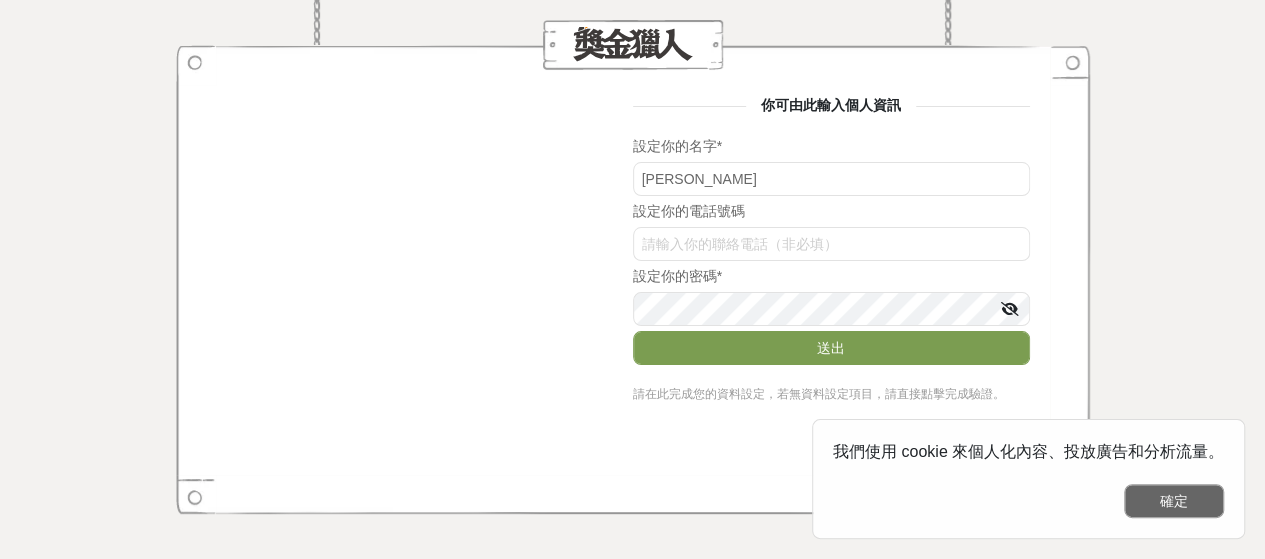 click on "確定" at bounding box center (1174, 501) 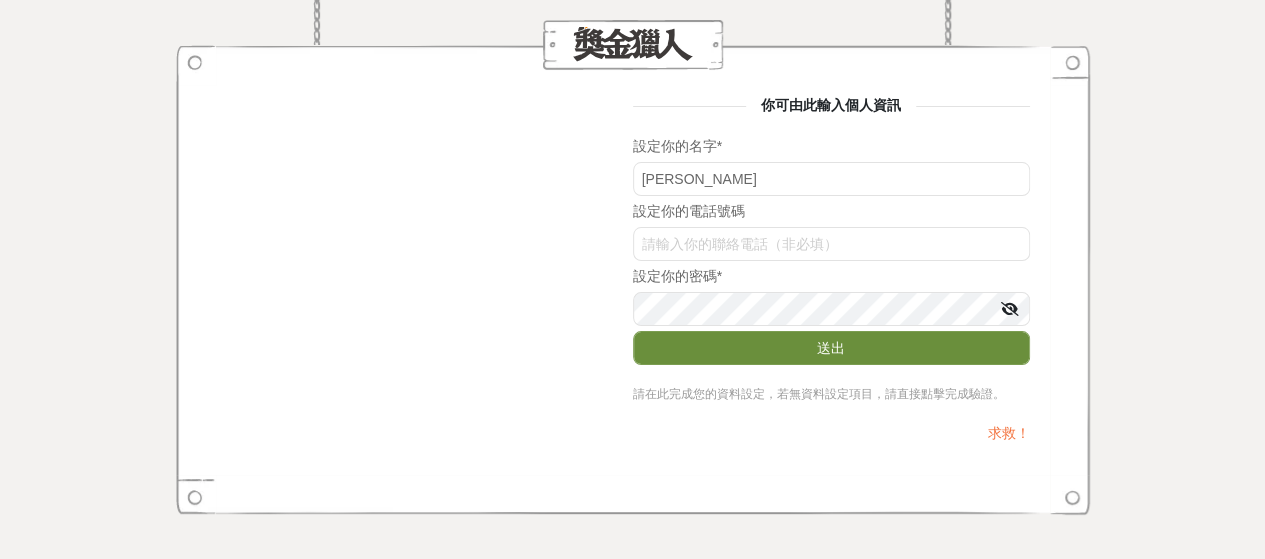 click on "送出" at bounding box center [831, 348] 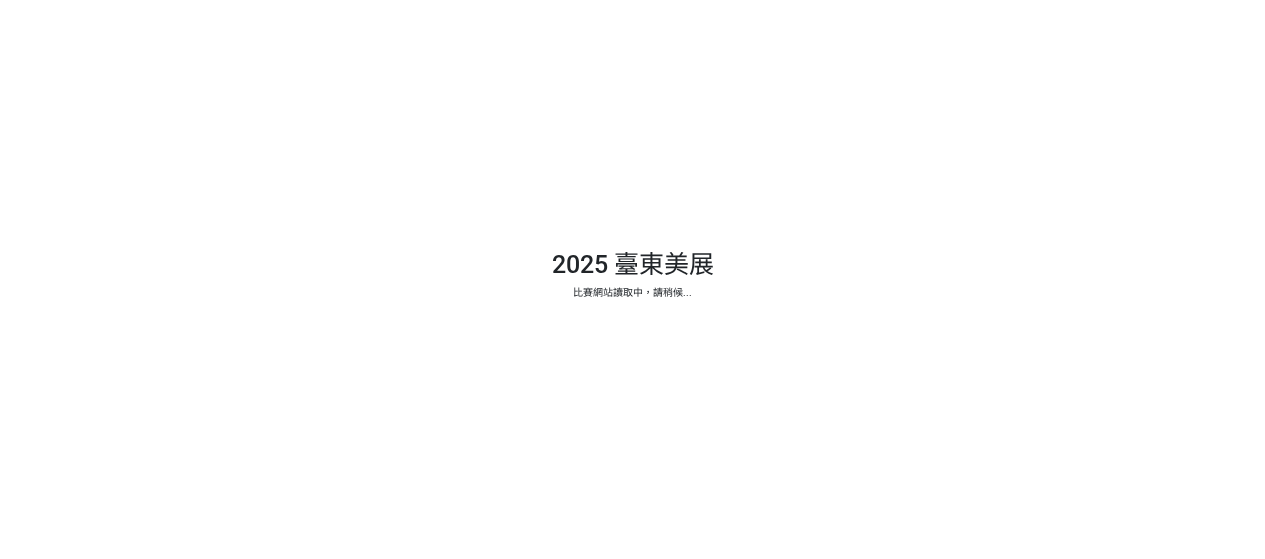 scroll, scrollTop: 0, scrollLeft: 0, axis: both 